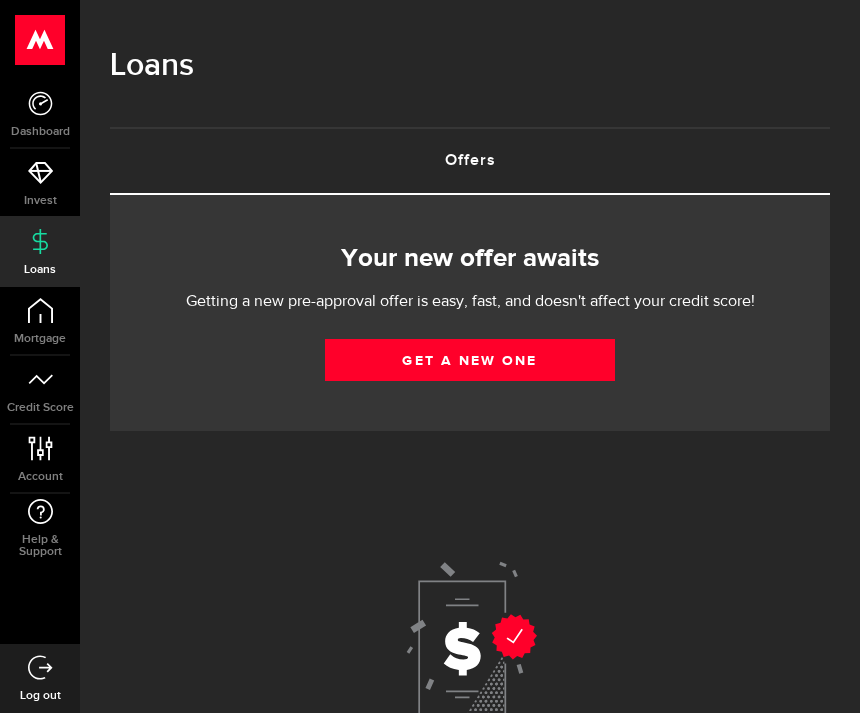 scroll, scrollTop: 0, scrollLeft: 0, axis: both 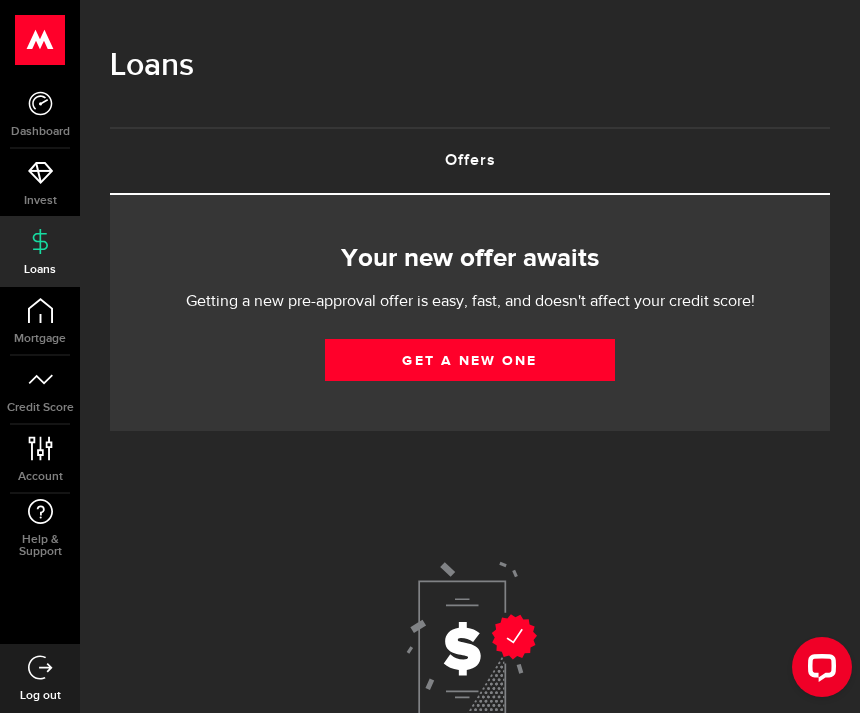click on "Get a new one" at bounding box center (470, 360) 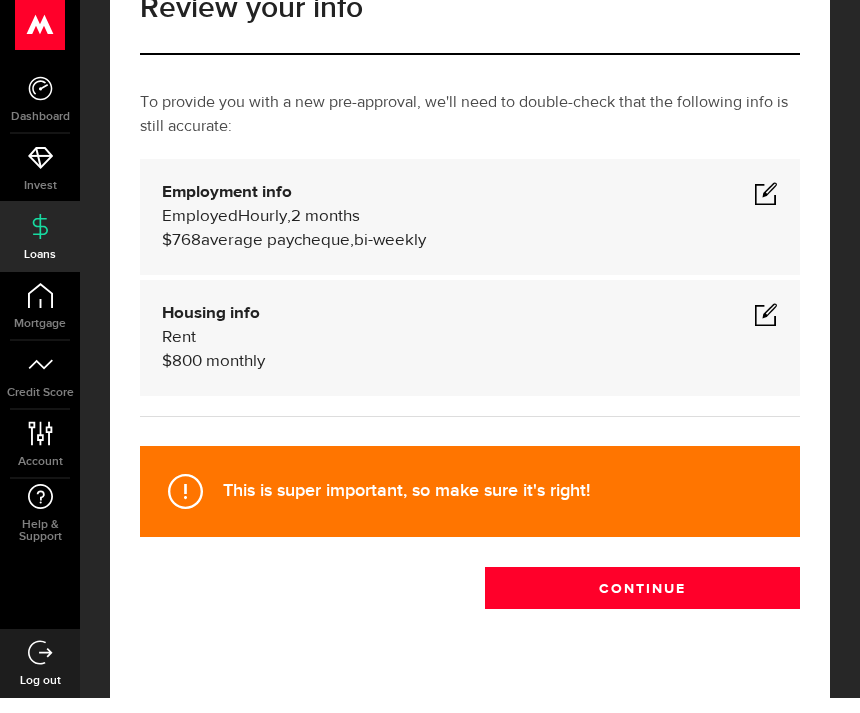 scroll, scrollTop: 113, scrollLeft: 0, axis: vertical 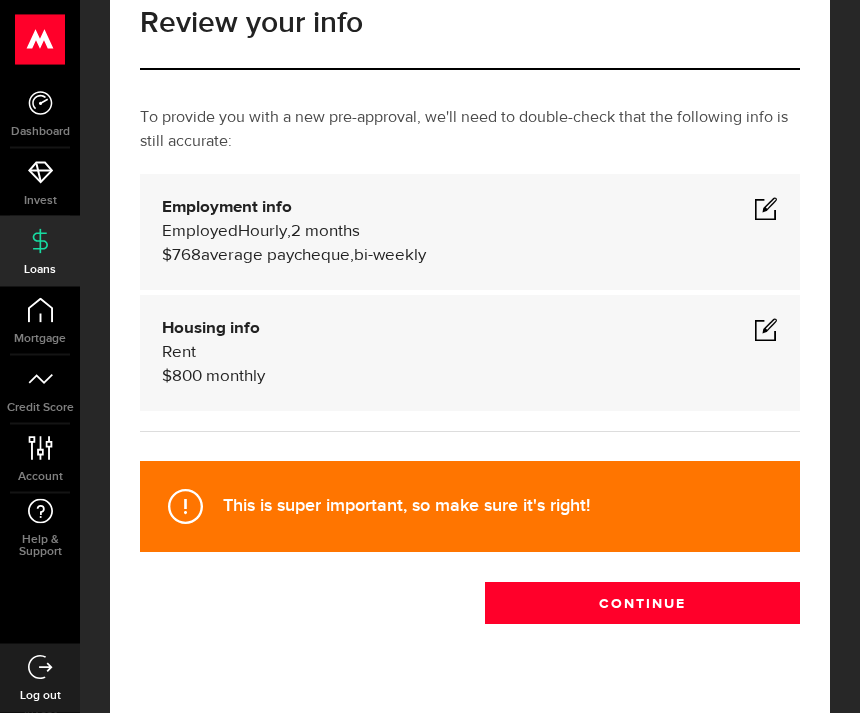 click on "Continue" at bounding box center (642, 604) 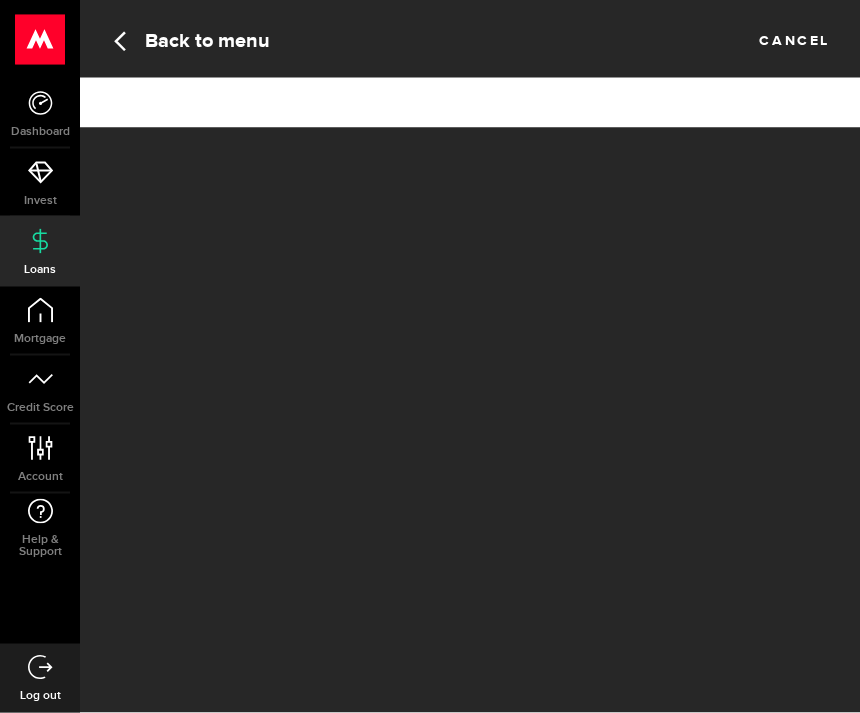 scroll, scrollTop: 0, scrollLeft: 0, axis: both 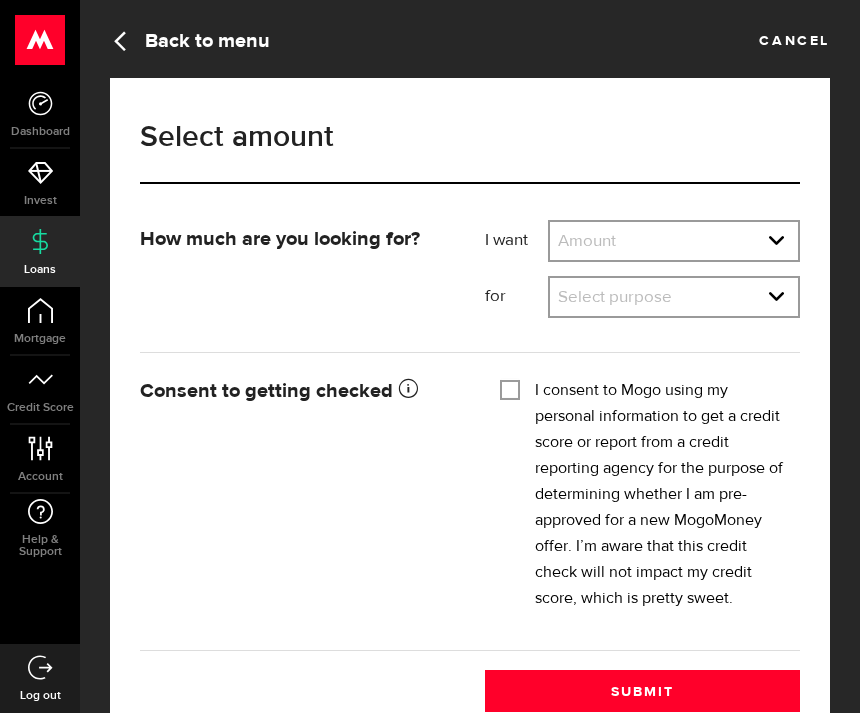 click on "Amount $500 $1000 $2000 $3000 $4000 $5000 $6000 $7000 $8000 $9000 $10000 $11000 $12000 $13000 $14000 $15000 $16000 $17000 $18000 $19000 $20000 $21000 $22000 $23000 $24000 $25000 $26000 $27000 $28000 $29000 $30000 $31000 $32000 $33000 $34000 $35000" at bounding box center [674, 243] 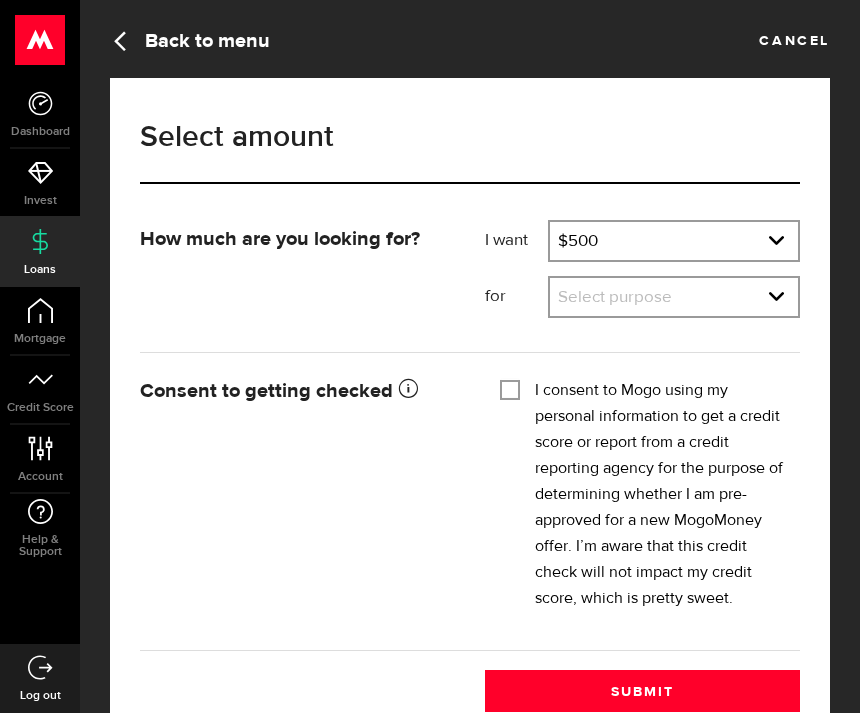 click on "Amount $500 $1000 $2000 $3000 $4000 $5000 $6000 $7000 $8000 $9000 $10000 $11000 $12000 $13000 $14000 $15000 $16000 $17000 $18000 $19000 $20000 $21000 $22000 $23000 $24000 $25000 $26000 $27000 $28000 $29000 $30000 $31000 $32000 $33000 $34000 $35000" at bounding box center [674, 243] 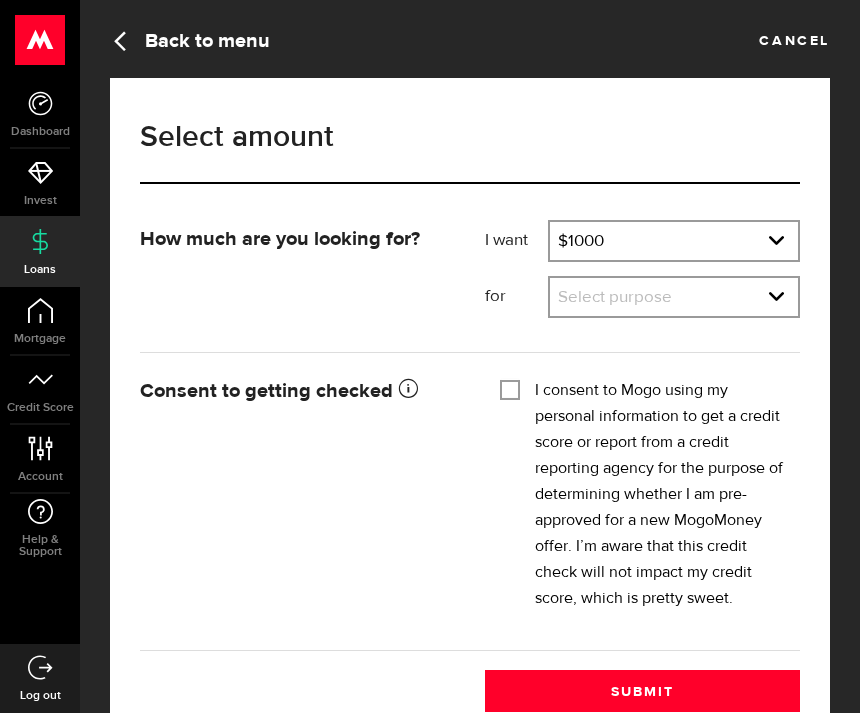 click on "Select purpose Credit Card Refinancing/Pay Off Credit Cards Debt Consolidation Home Improvements/Moving Expenses Car Financing/Loan Small Business Expense Vacation/Travel Tuition/Student Loans Emergency Loan Medical/Dental Expenses Household Expenses Other Purpose" at bounding box center [674, 299] 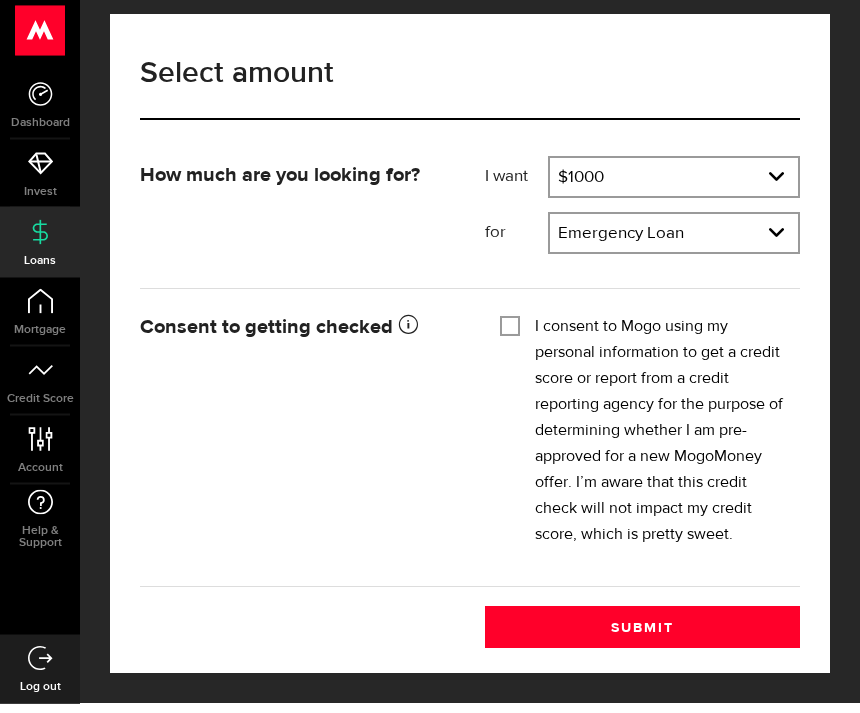 scroll, scrollTop: 67, scrollLeft: 0, axis: vertical 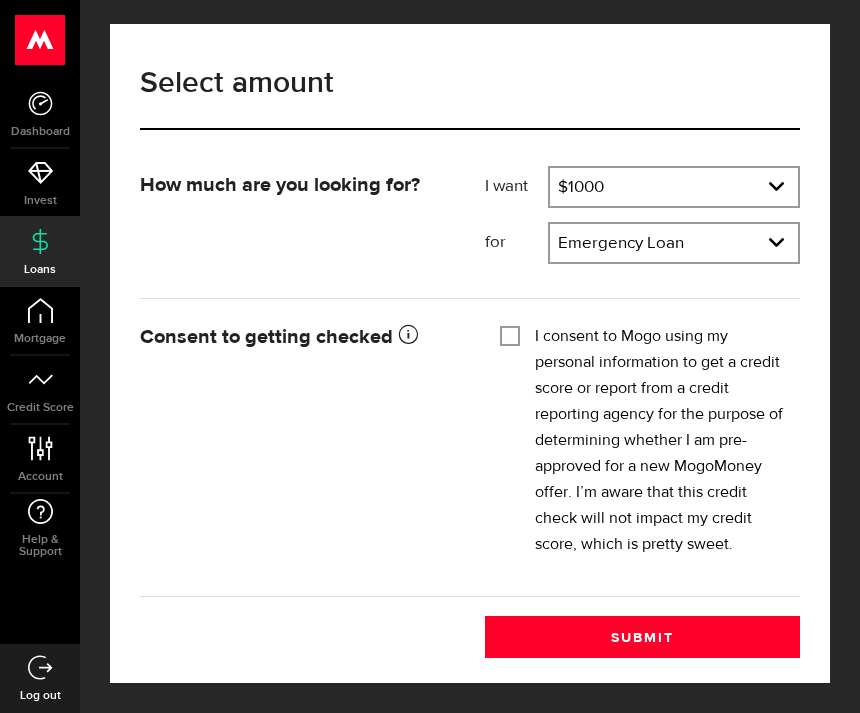 click on "I consent to Mogo using my personal information to get a credit score or report from a credit reporting agency for the purpose of determining whether I am pre-approved for a new MogoMoney offer. I’m aware that this credit check will not impact my credit score, which is pretty sweet." at bounding box center [510, 334] 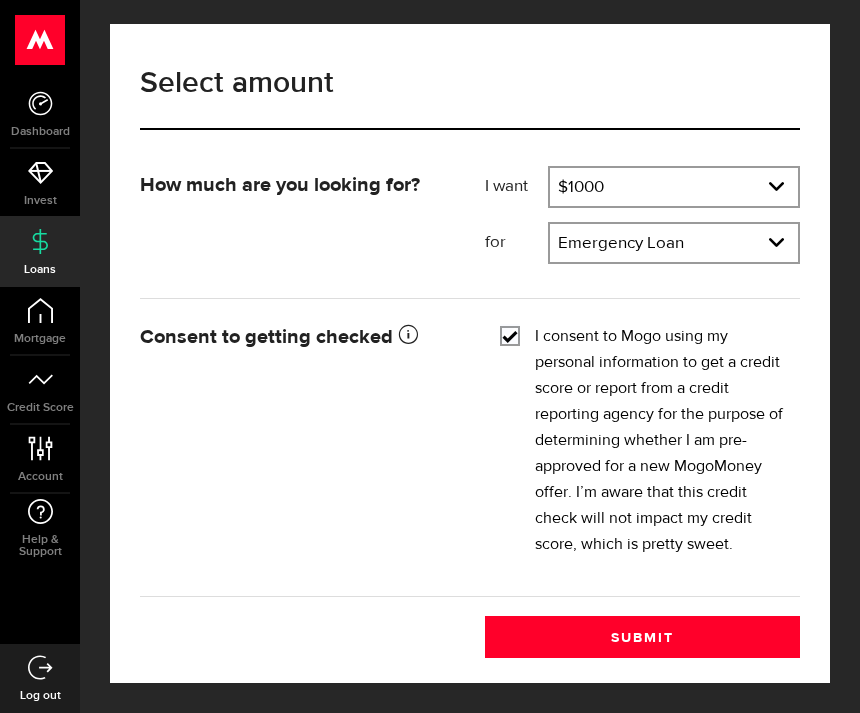 click on "I consent to Mogo using my personal information to get a credit score or report from a credit reporting agency for the purpose of determining whether I am pre-approved for a new MogoMoney offer. I’m aware that this credit check will not impact my credit score, which is pretty sweet." at bounding box center (510, 334) 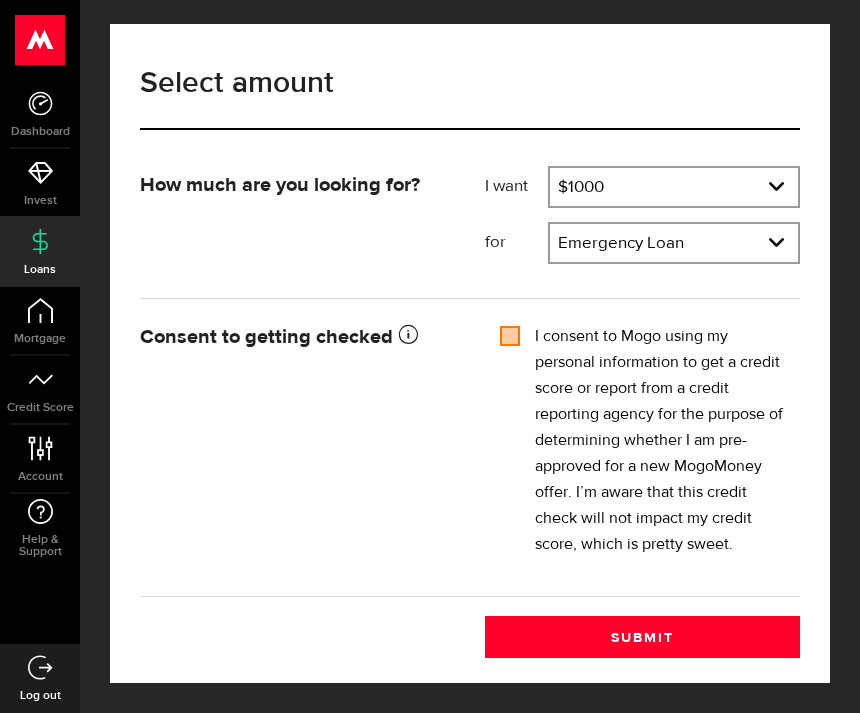 click on "Submit" at bounding box center [642, 637] 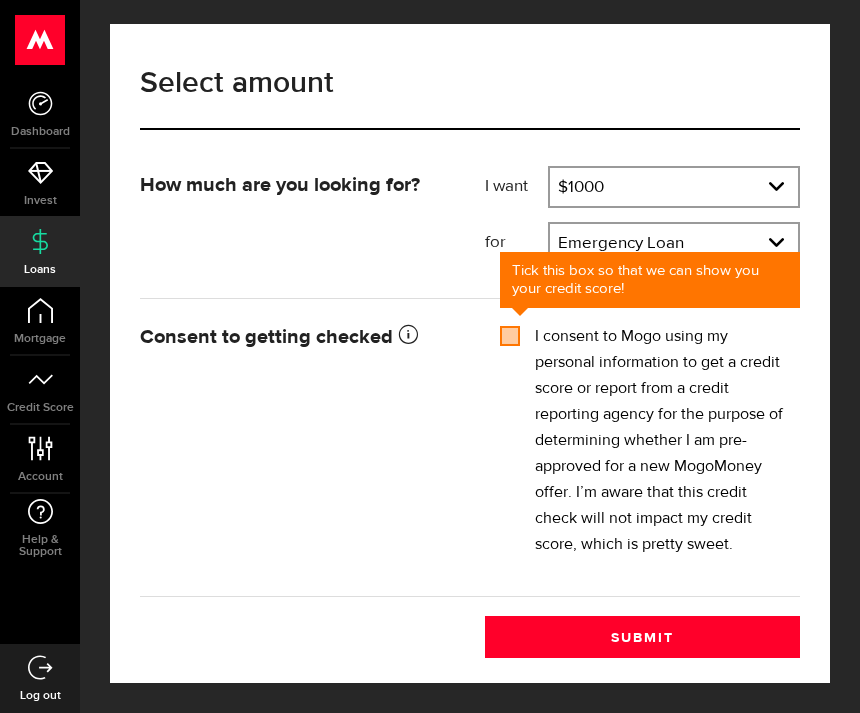 click on "I consent to Mogo using my personal information to get a credit score or report from a credit reporting agency for the purpose of determining whether I am pre-approved for a new MogoMoney offer. I’m aware that this credit check will not impact my credit score, which is pretty sweet." at bounding box center (510, 334) 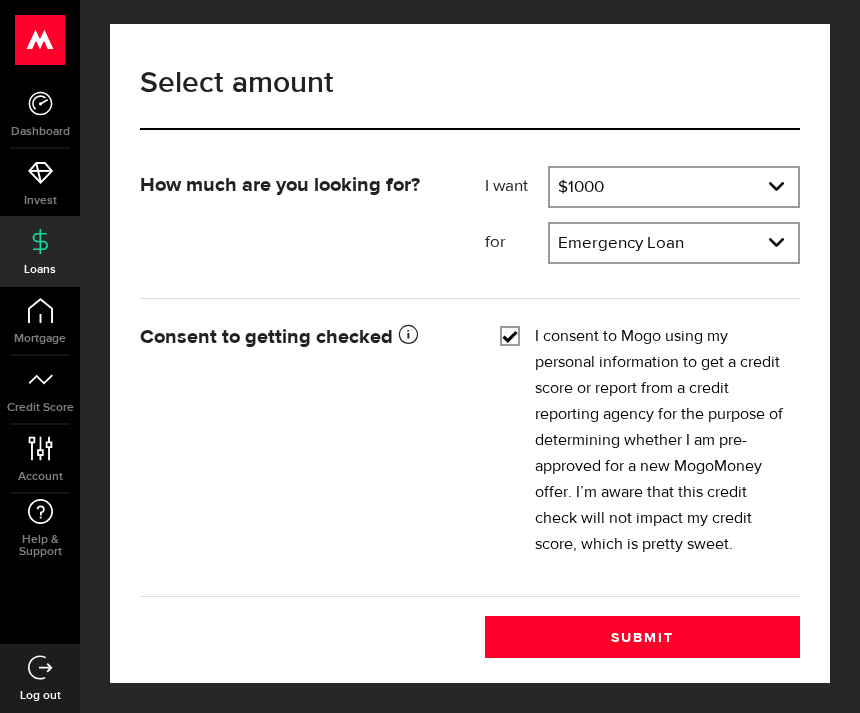 click on "I consent to Mogo using my personal information to get a credit score or report from a credit reporting agency for the purpose of determining whether I am pre-approved for a new MogoMoney offer. I’m aware that this credit check will not impact my credit score, which is pretty sweet." at bounding box center [510, 334] 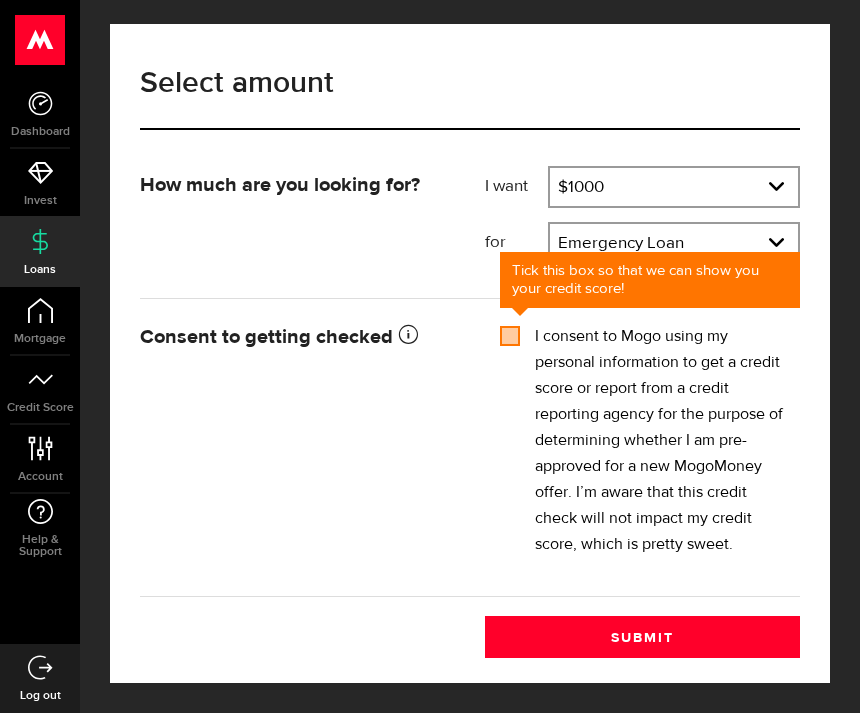 click on "I consent to Mogo using my personal information to get a credit score or report from a credit reporting agency for the purpose of determining whether I am pre-approved for a new MogoMoney offer. I’m aware that this credit check will not impact my credit score, which is pretty sweet." at bounding box center (510, 334) 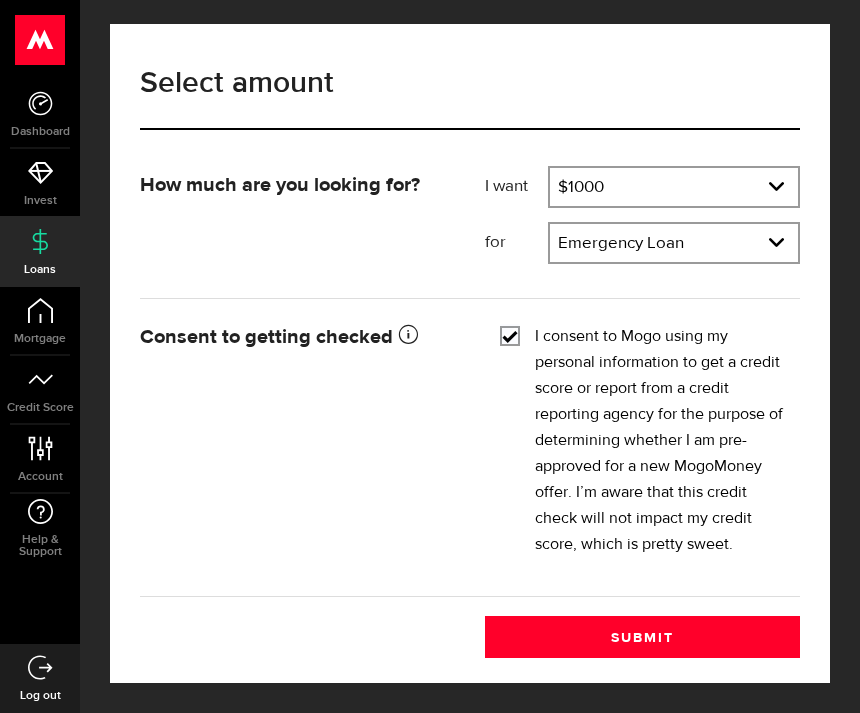 click on "Submit" at bounding box center (642, 637) 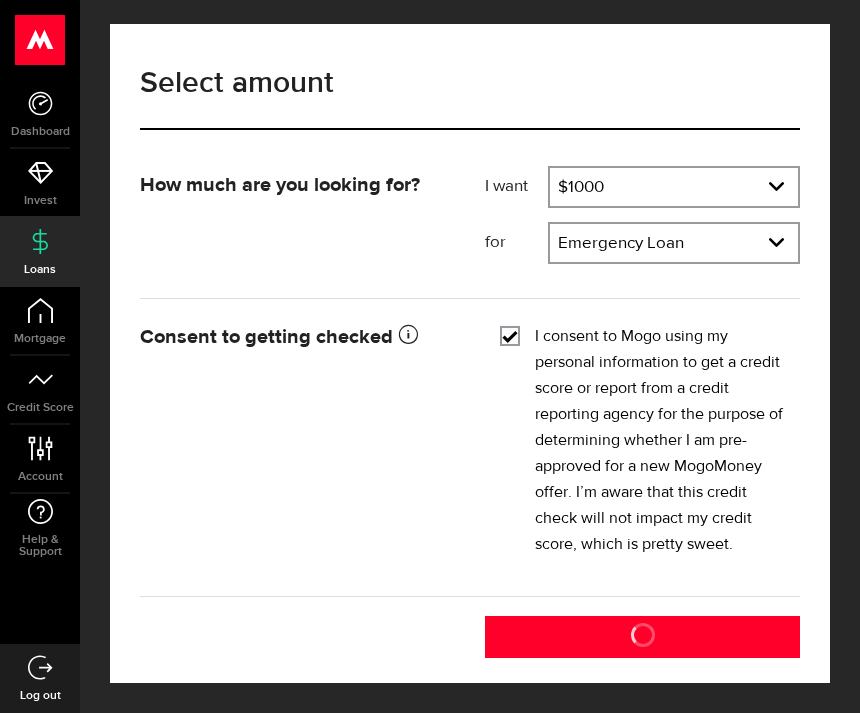 scroll, scrollTop: 17, scrollLeft: 0, axis: vertical 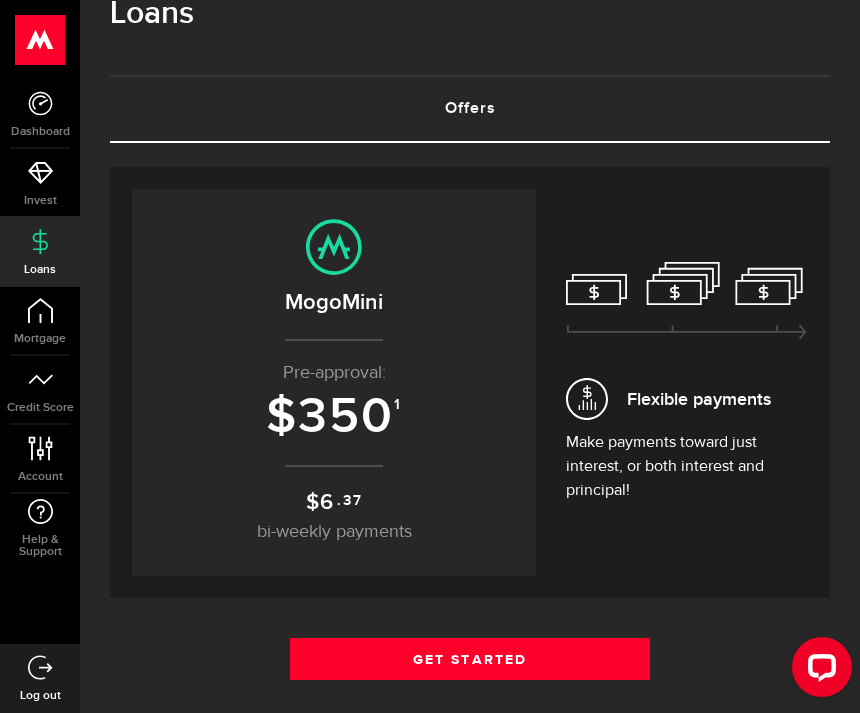 click on "Get Started" at bounding box center [470, 659] 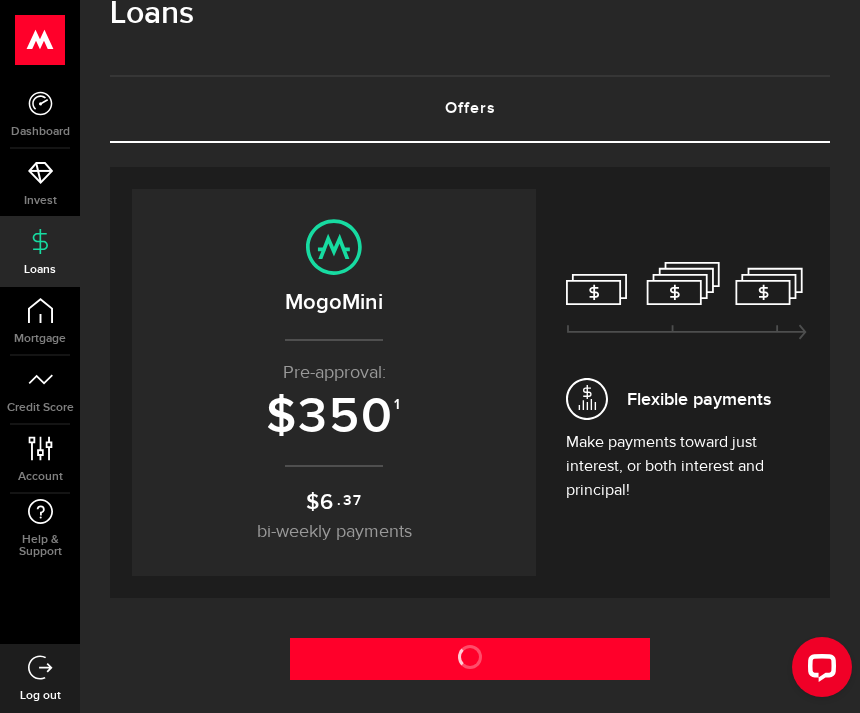 scroll, scrollTop: 68, scrollLeft: 0, axis: vertical 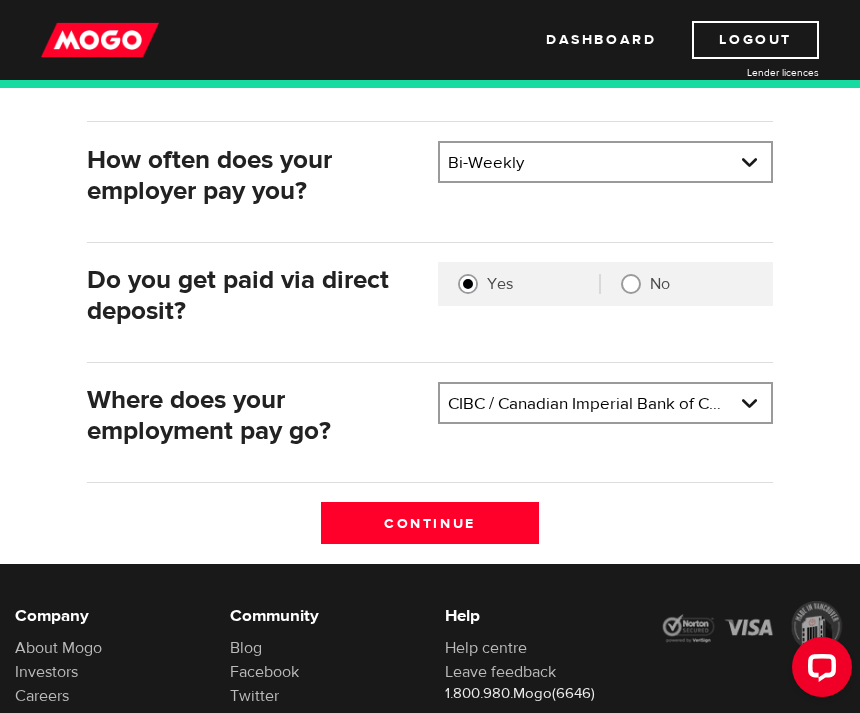 click on "Bank BMO / Bank of Montreal
CIBC / Canadian Imperial Bank of Commerce
CWB / Canadian Western Bank
HSBC Bank Canada
LBC / Banque Laurentienne Du Canada
NBC / National Bank of Canada
RBC / Royal Bank of Canada
Scotiabank / Bank of Nova Scotia
TD / TD Canada Trust
1st Choice Savings & Credit Union
Other
Abn Amro Bank Nv
Acadian Credit Union
Accelerate Financial
Accent Credit Union
Access Credit Union
Achieva Financial
Adjala Credit Union
Advance Savings Credit Union
Advantage Credit Union
Advantage Online - Central Credit Union
AGF Trust Company
Airline Financial Credit Union
Alberta Treasury Branches
Aldergrove Credit Union
All Trans Financial Servs. Credit Union
Alliance Caisses Pop. De L'Ontario
Alterna Savings and Credit Union
Amaranth Credit Union
Amex Bank of Canada
APPLE Credit Union
Arborg Credit Union
Arnstein Community Credit Union
Assiniboine Credit Union
ATB Financial
Austin Credit Union
Auto Workers Community Credit Union" at bounding box center (605, 405) 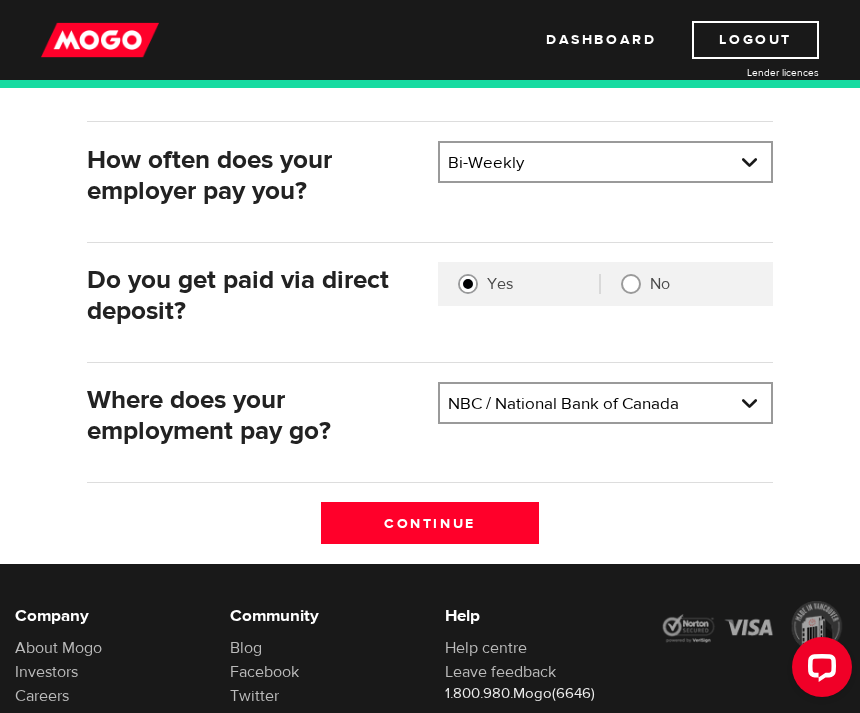 click on "Continue" at bounding box center [430, 523] 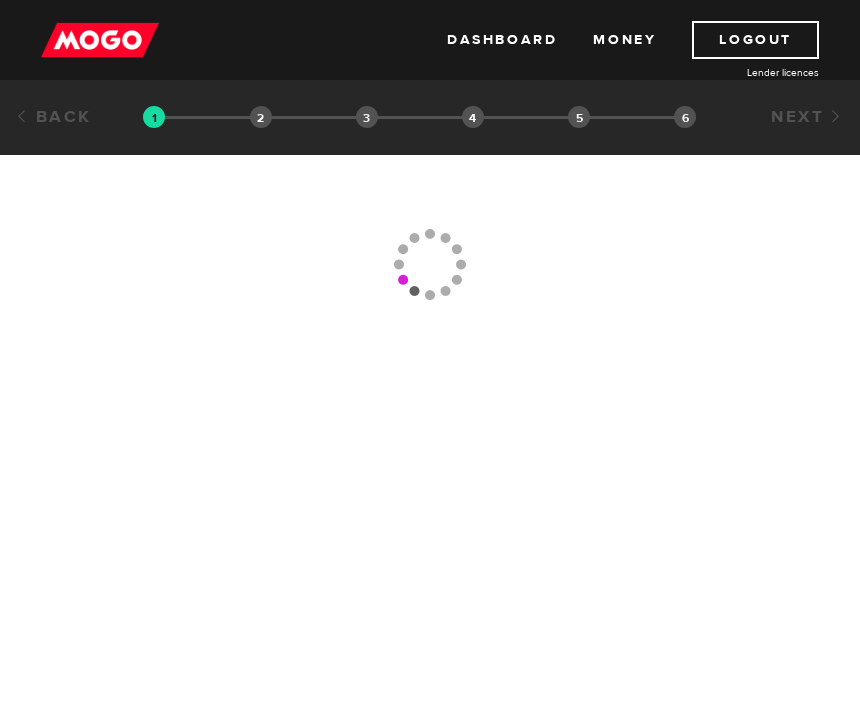 scroll, scrollTop: 0, scrollLeft: 0, axis: both 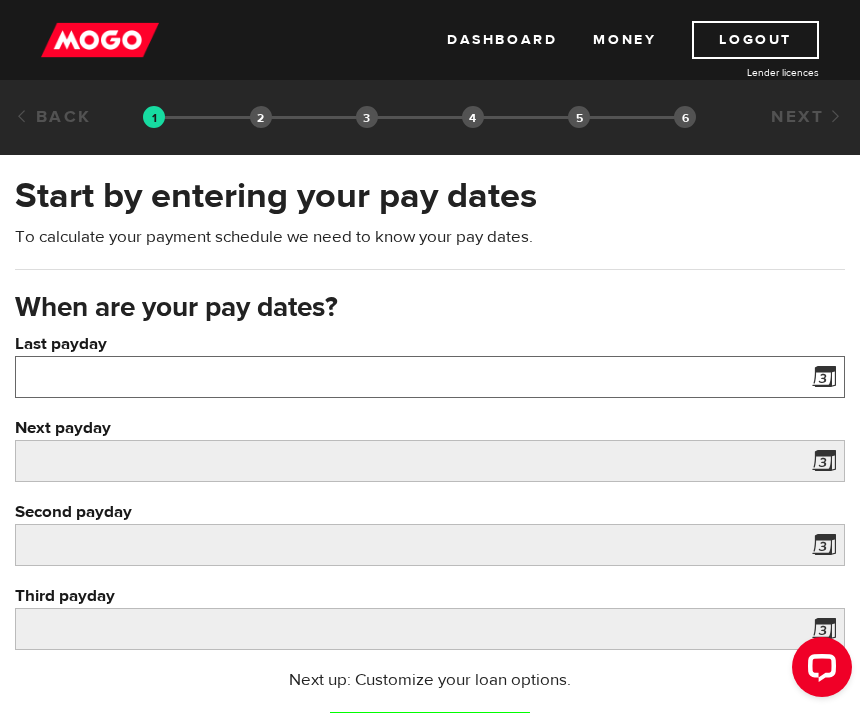 click on "Last payday" at bounding box center (430, 377) 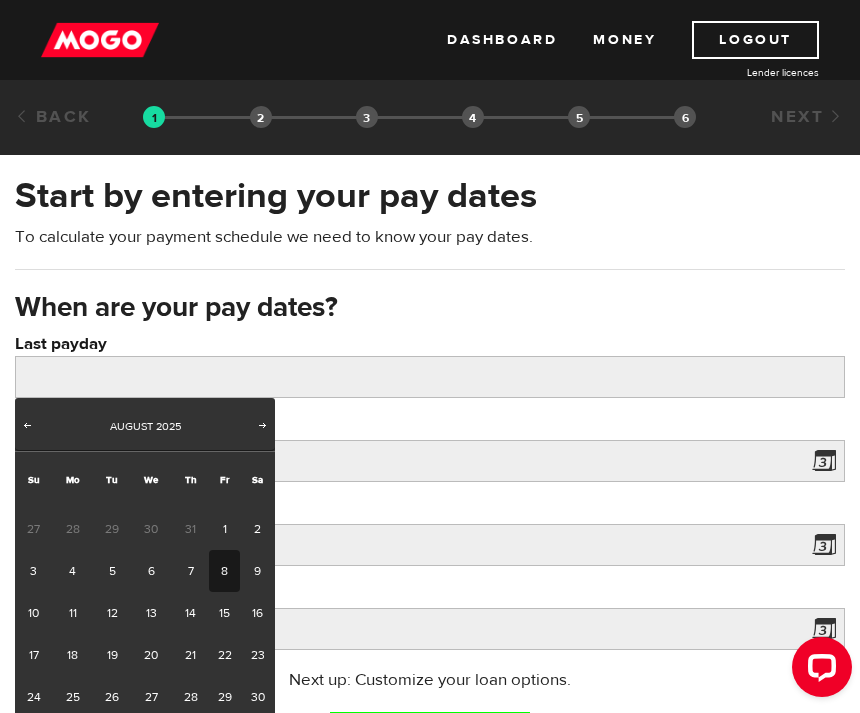 click on "8" at bounding box center (224, 571) 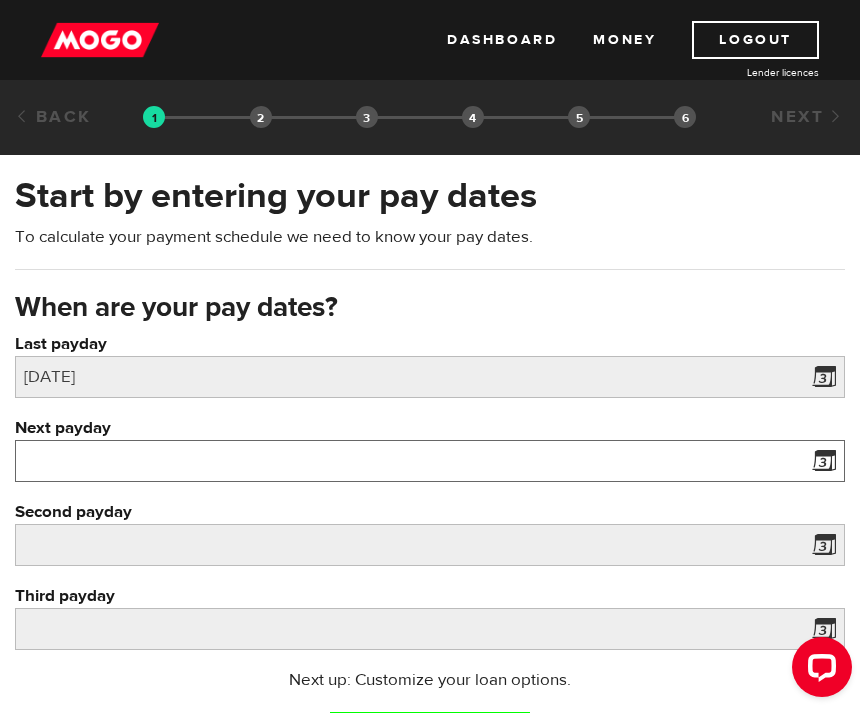 click on "Next payday" at bounding box center (430, 461) 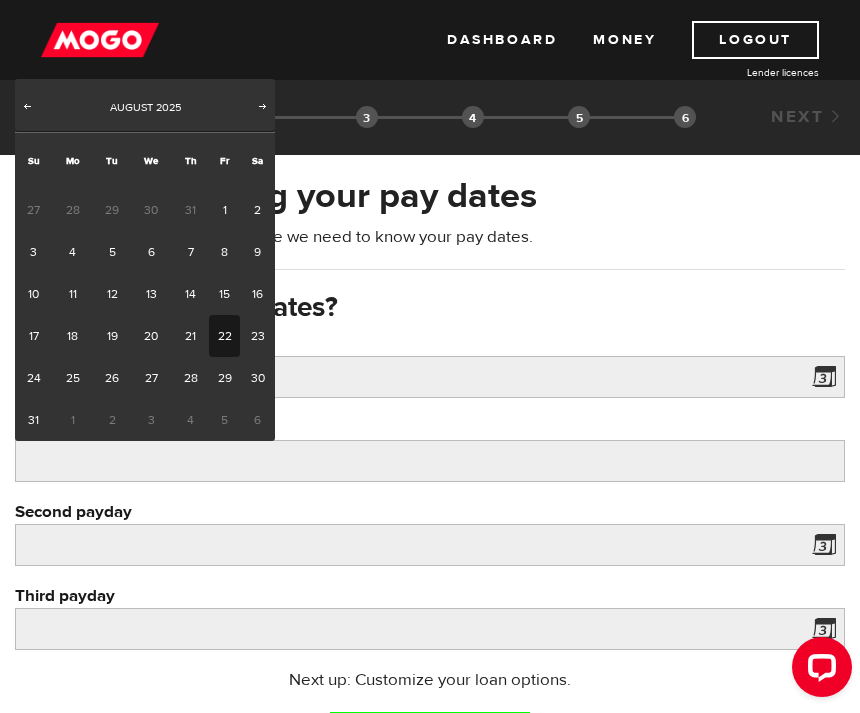 click on "22" at bounding box center (224, 336) 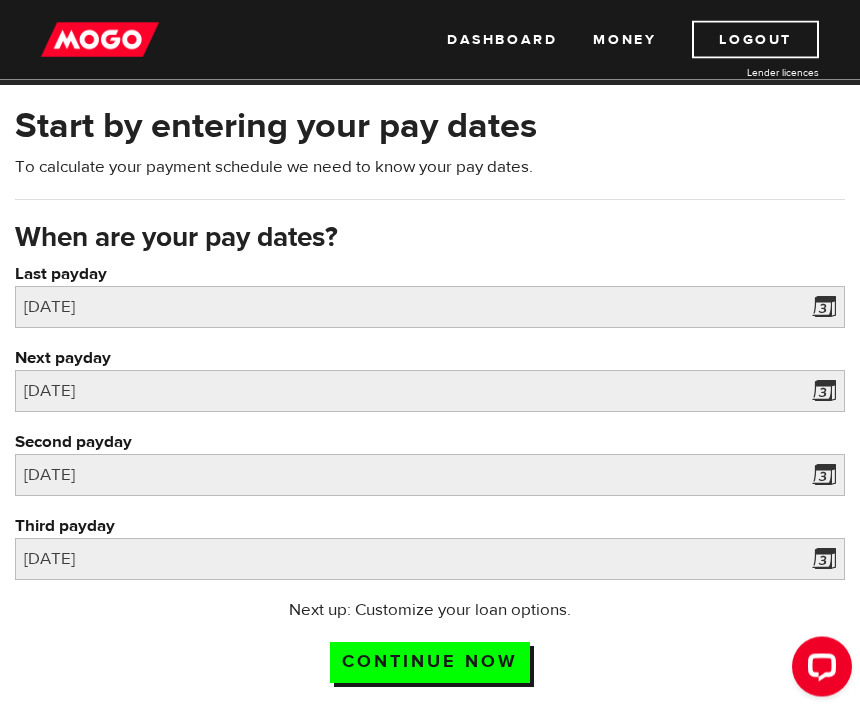 scroll, scrollTop: 101, scrollLeft: 0, axis: vertical 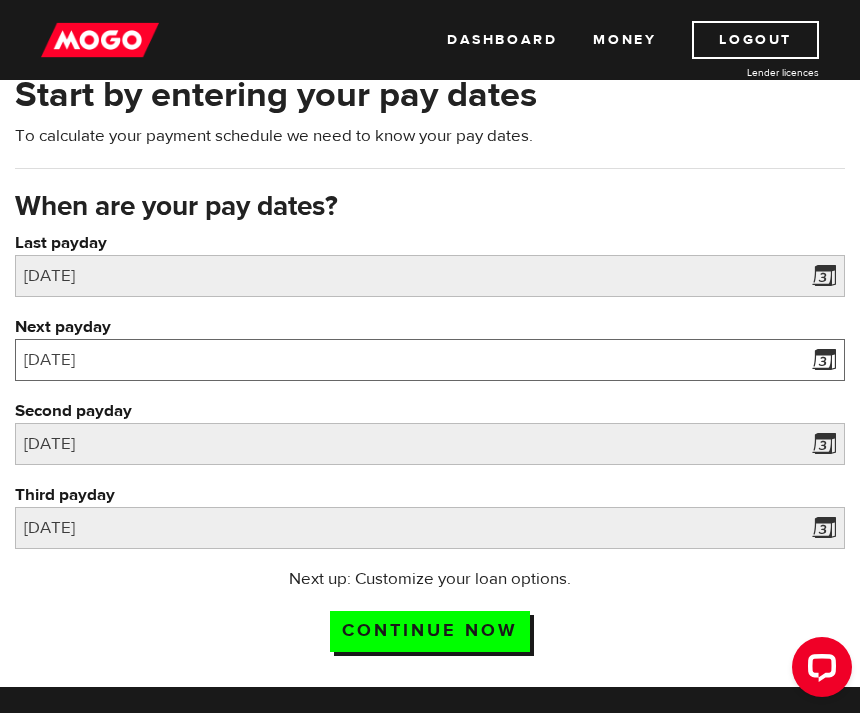 click on "[DATE]" at bounding box center (430, 360) 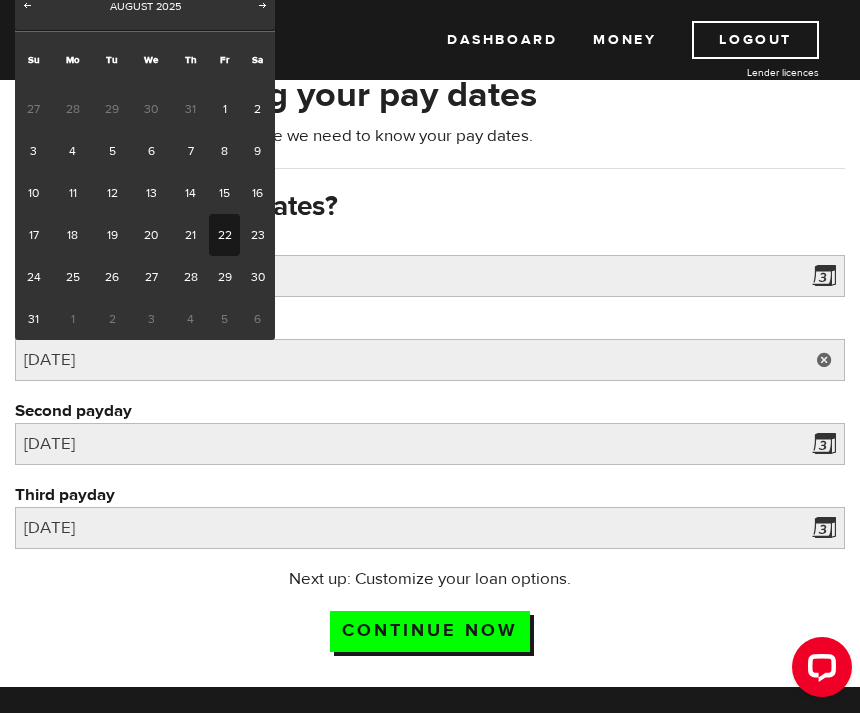 click on "22" at bounding box center (224, 235) 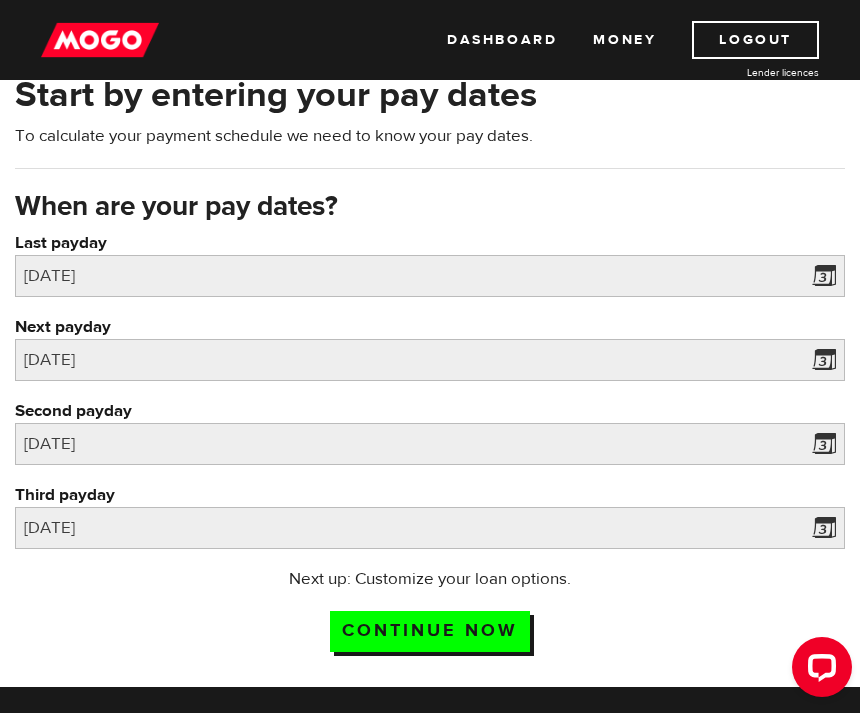 click on "Continue now" at bounding box center (430, 631) 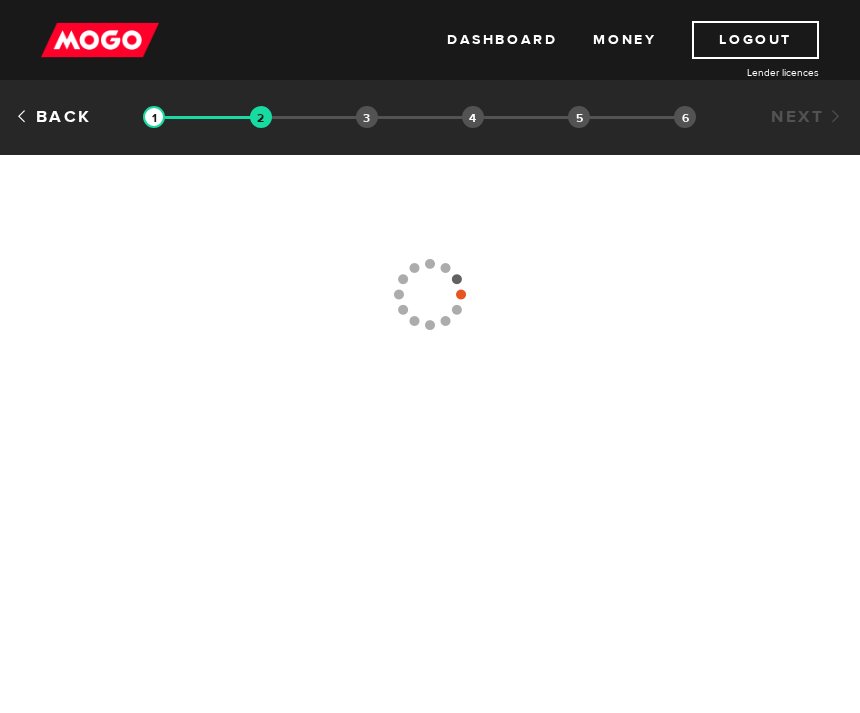 scroll, scrollTop: 0, scrollLeft: 0, axis: both 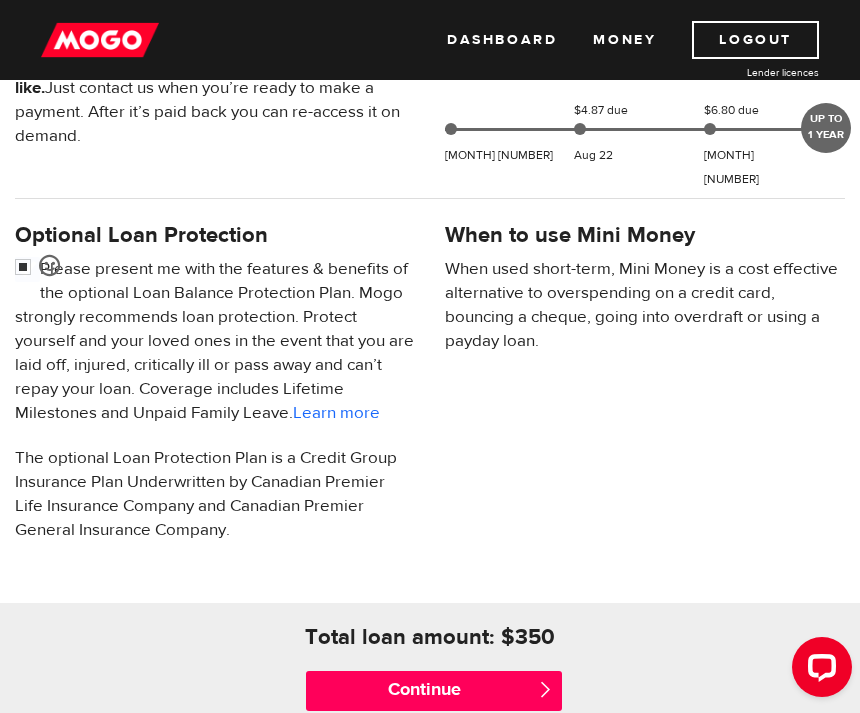 click on "Continue" at bounding box center [434, 691] 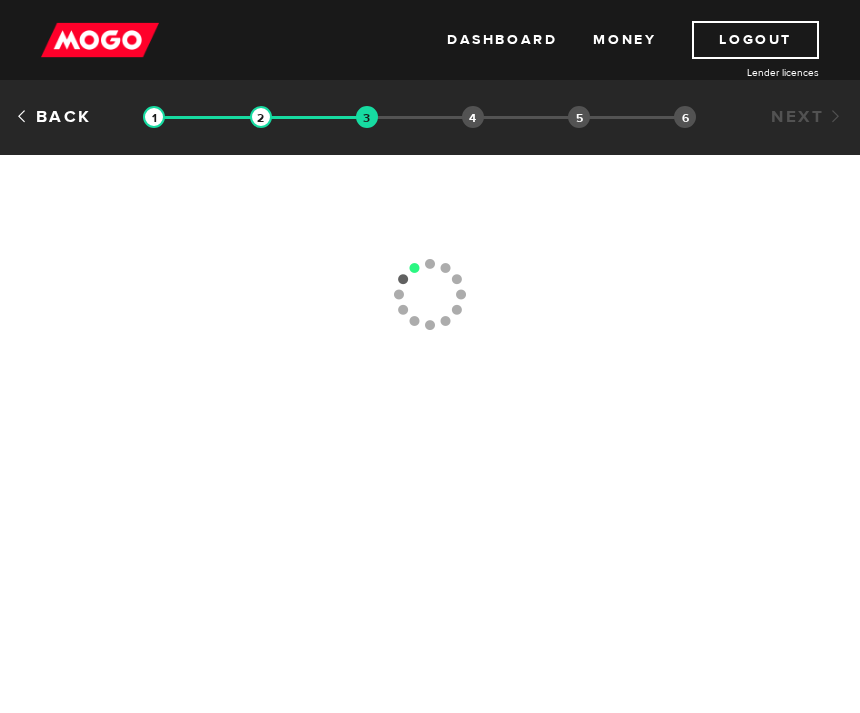 scroll, scrollTop: 0, scrollLeft: 0, axis: both 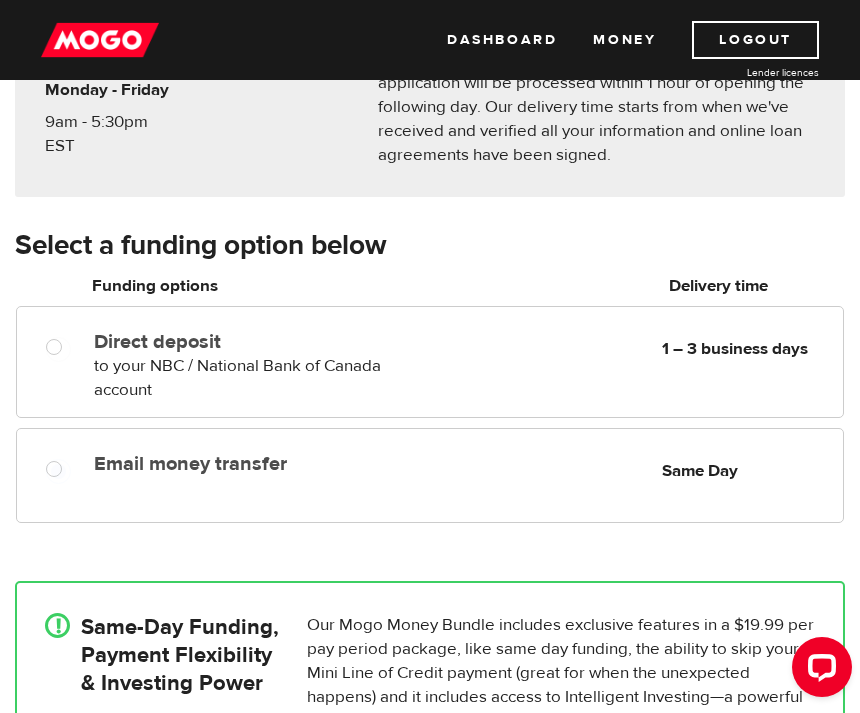 click on "Email money transfer" at bounding box center [58, 471] 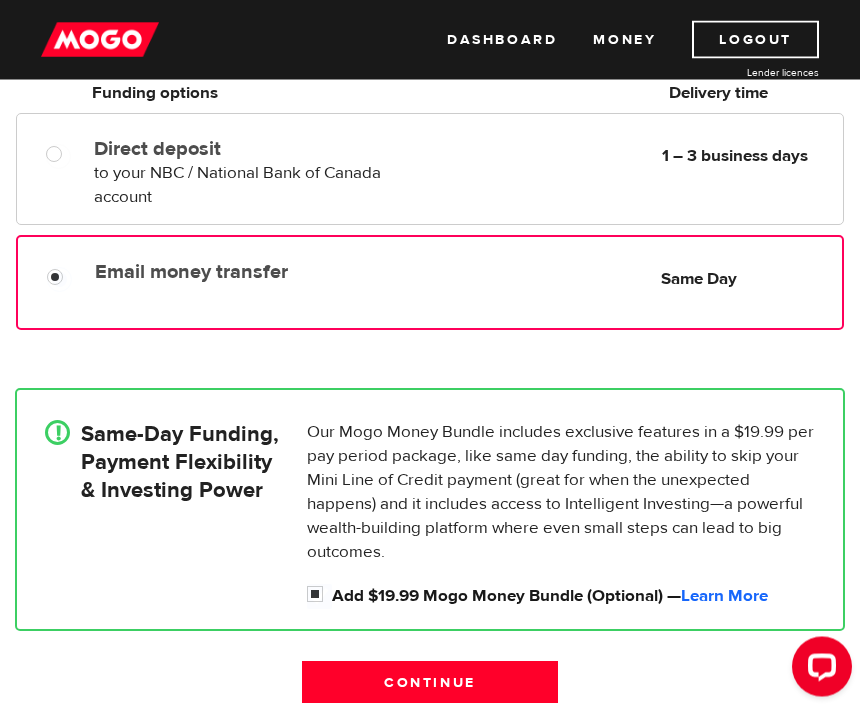 scroll, scrollTop: 484, scrollLeft: 0, axis: vertical 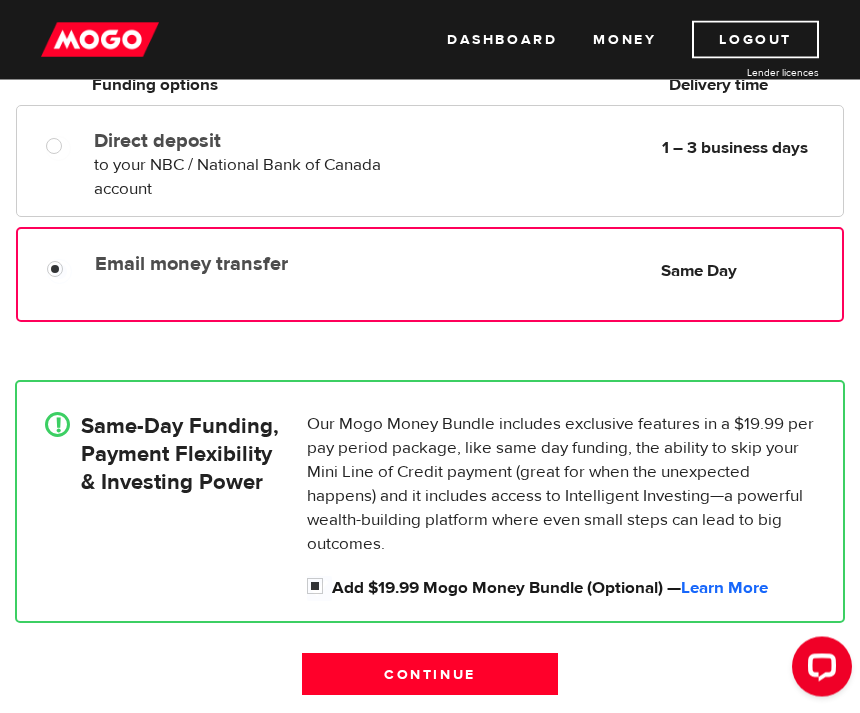 click on "Continue" at bounding box center (430, 675) 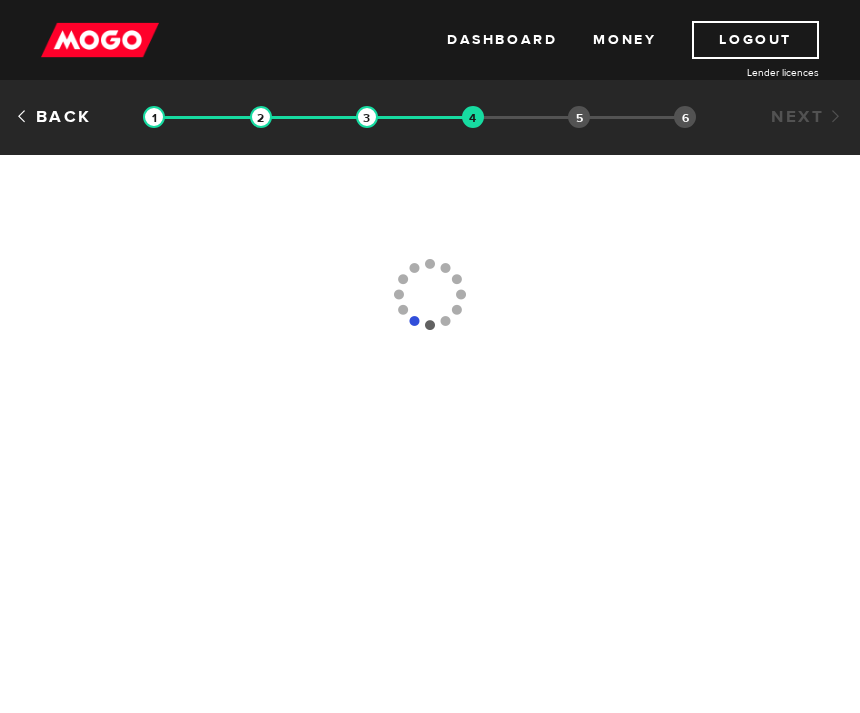 scroll, scrollTop: 0, scrollLeft: 0, axis: both 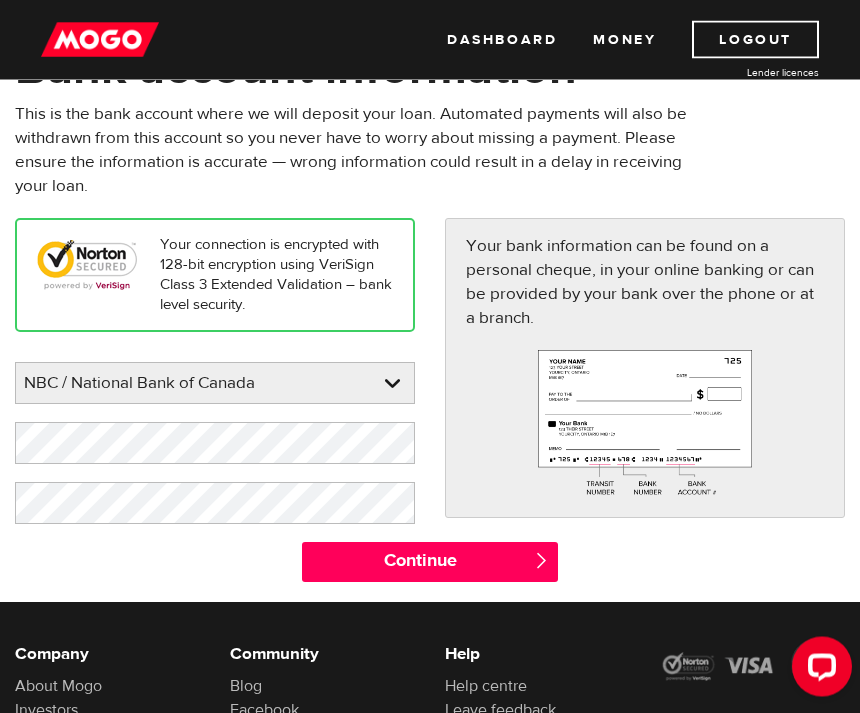 click on "Continue" at bounding box center (430, 563) 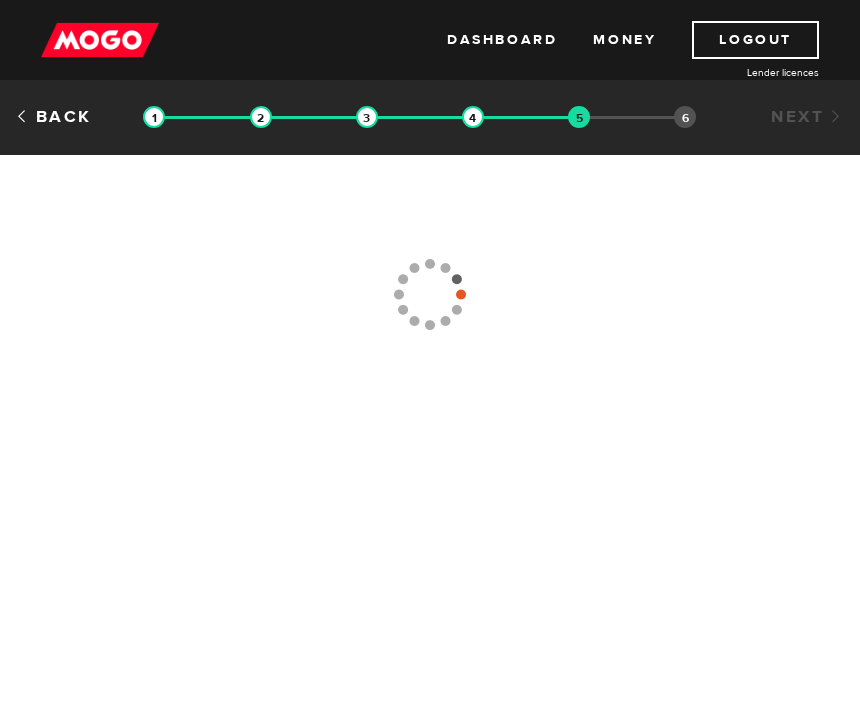 scroll, scrollTop: 0, scrollLeft: 0, axis: both 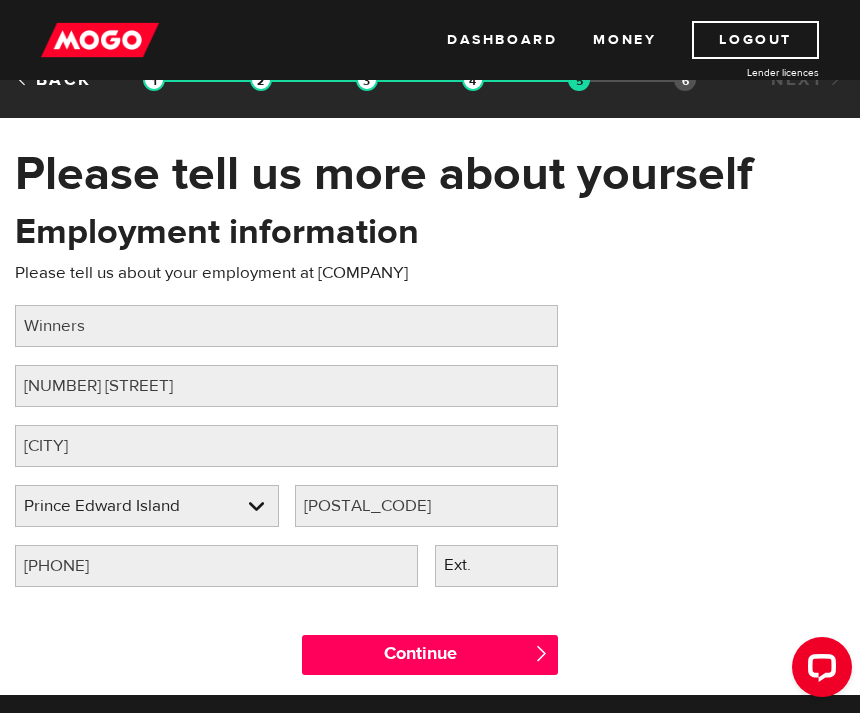 click on "Continue" at bounding box center (430, 655) 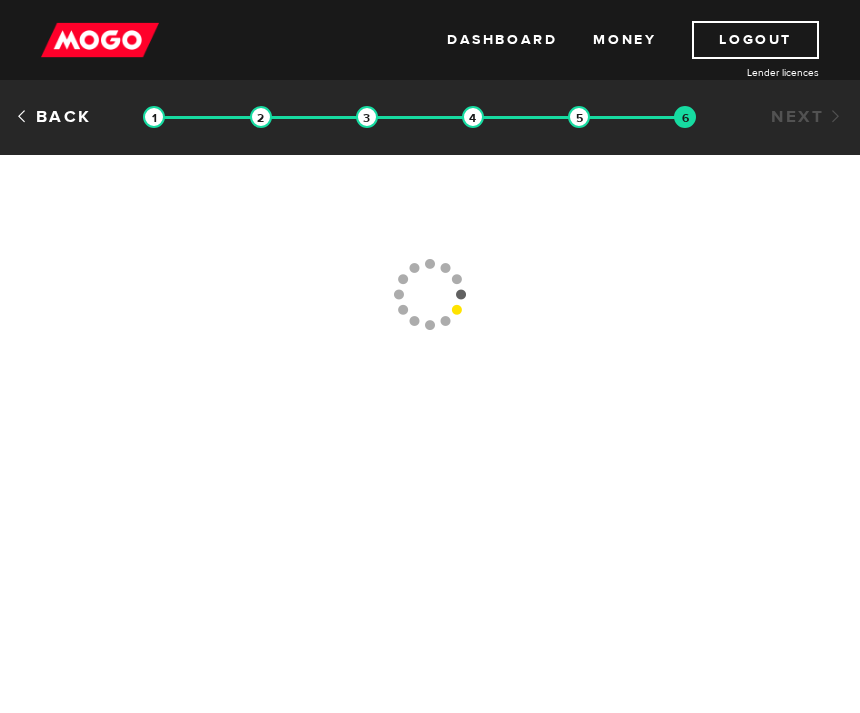 scroll, scrollTop: 0, scrollLeft: 0, axis: both 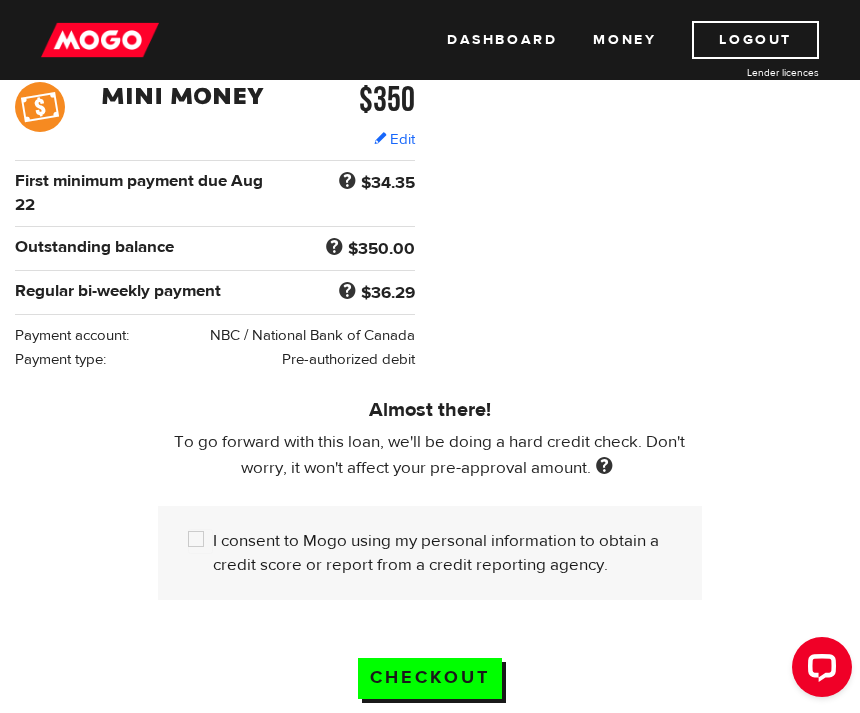 click on "I consent to Mogo using my personal information to obtain a credit score or report from a credit reporting agency." at bounding box center [200, 541] 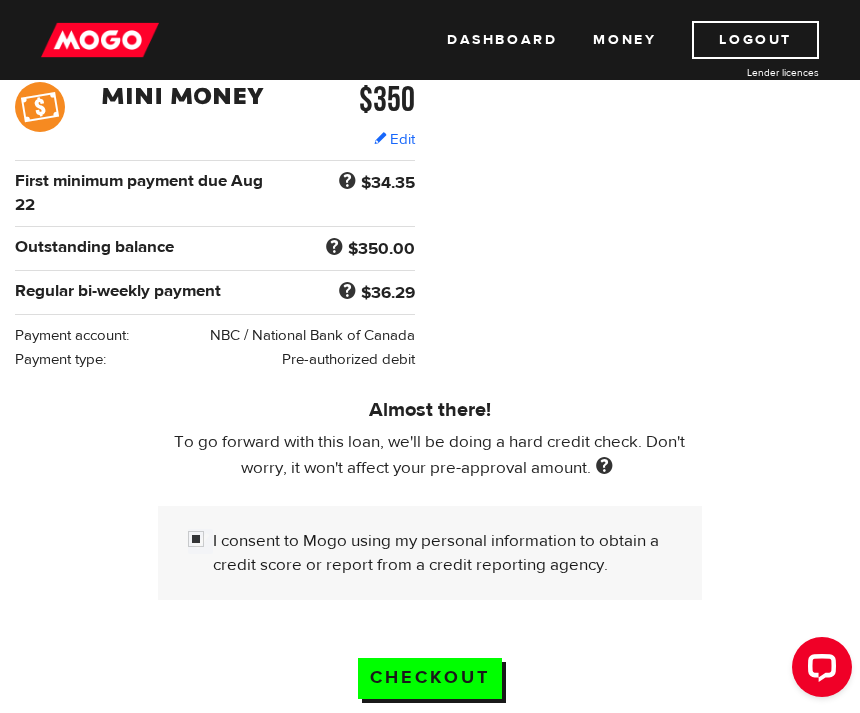 click on "I consent to Mogo using my personal information to obtain a credit score or report from a credit reporting agency." at bounding box center (200, 541) 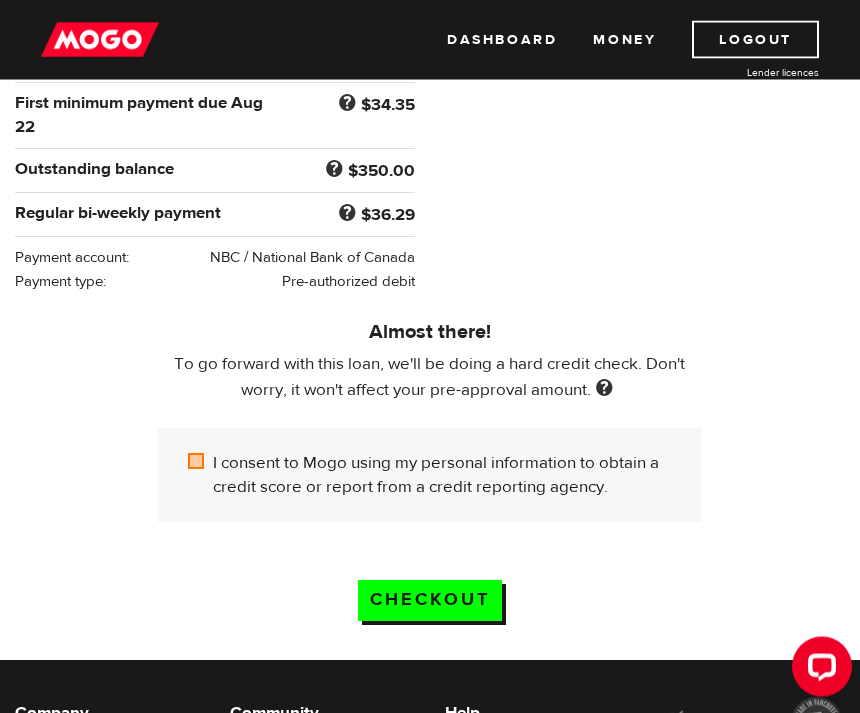 scroll, scrollTop: 421, scrollLeft: 0, axis: vertical 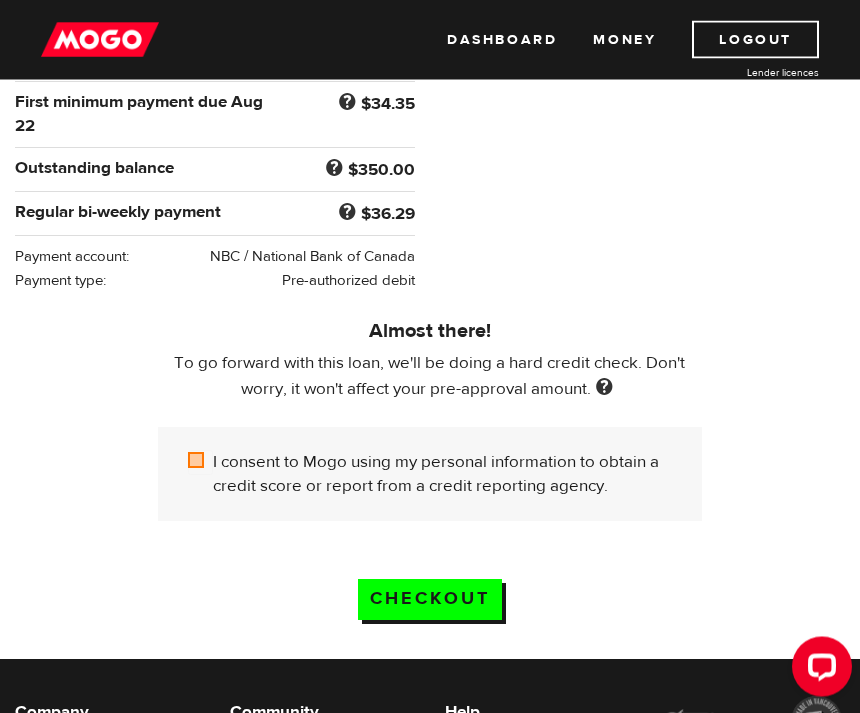 click on "I consent to Mogo using my personal information to obtain a credit score or report from a credit reporting agency." at bounding box center (442, 475) 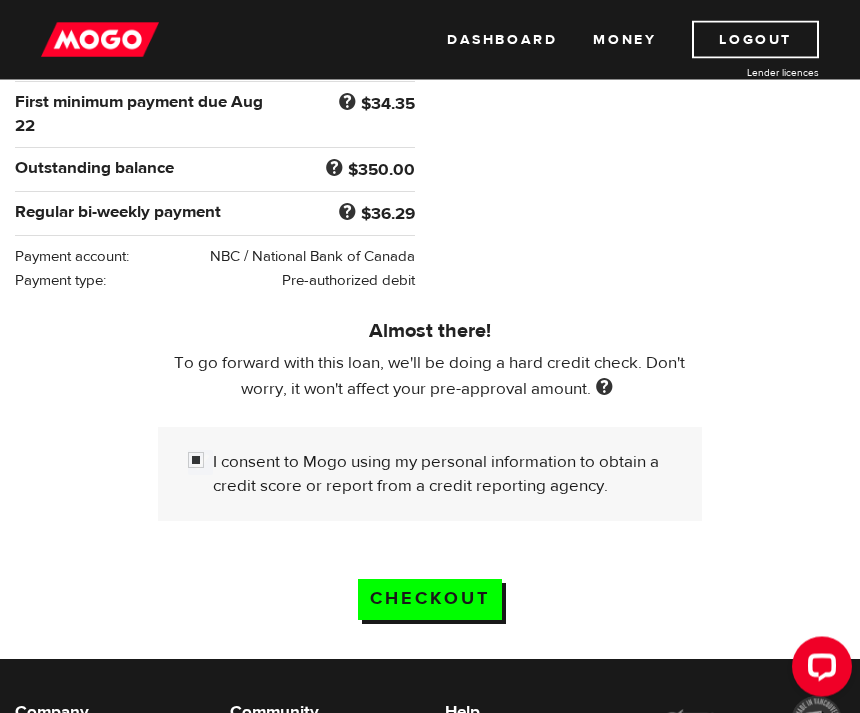 scroll, scrollTop: 422, scrollLeft: 0, axis: vertical 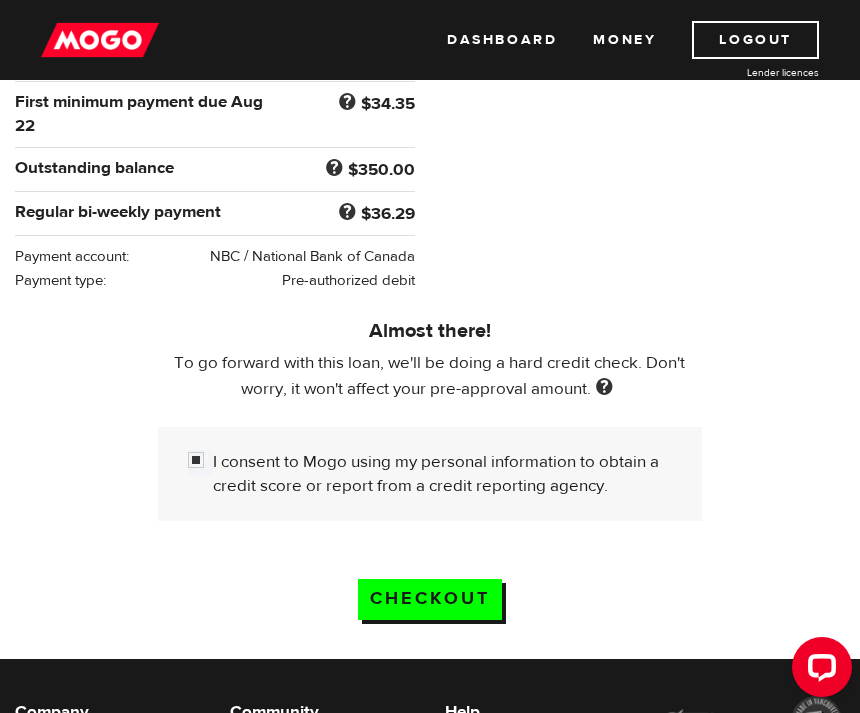 click on "Checkout" at bounding box center (430, 587) 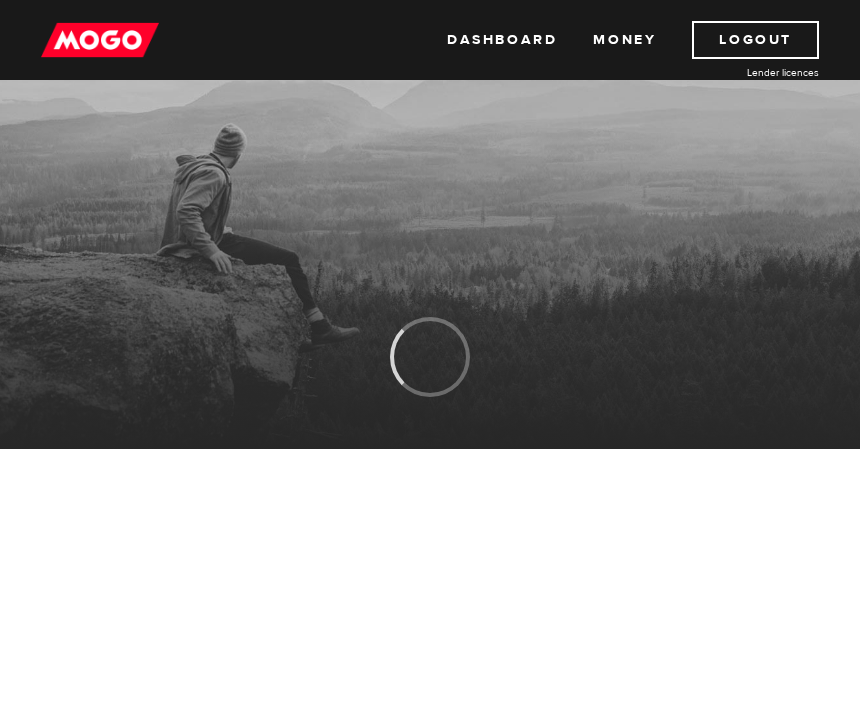 scroll, scrollTop: 0, scrollLeft: 0, axis: both 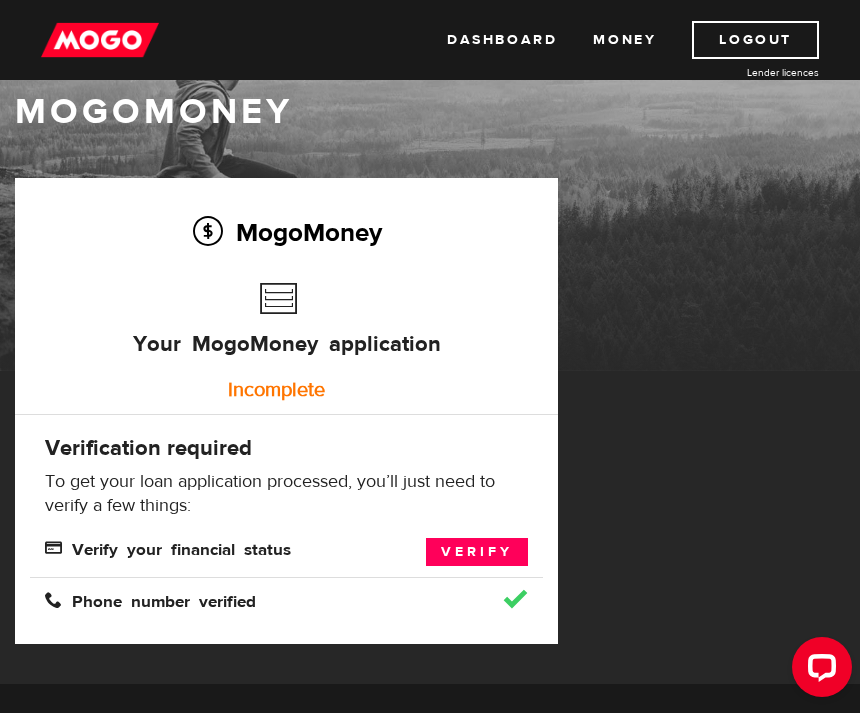 click on "Verify" at bounding box center [477, 552] 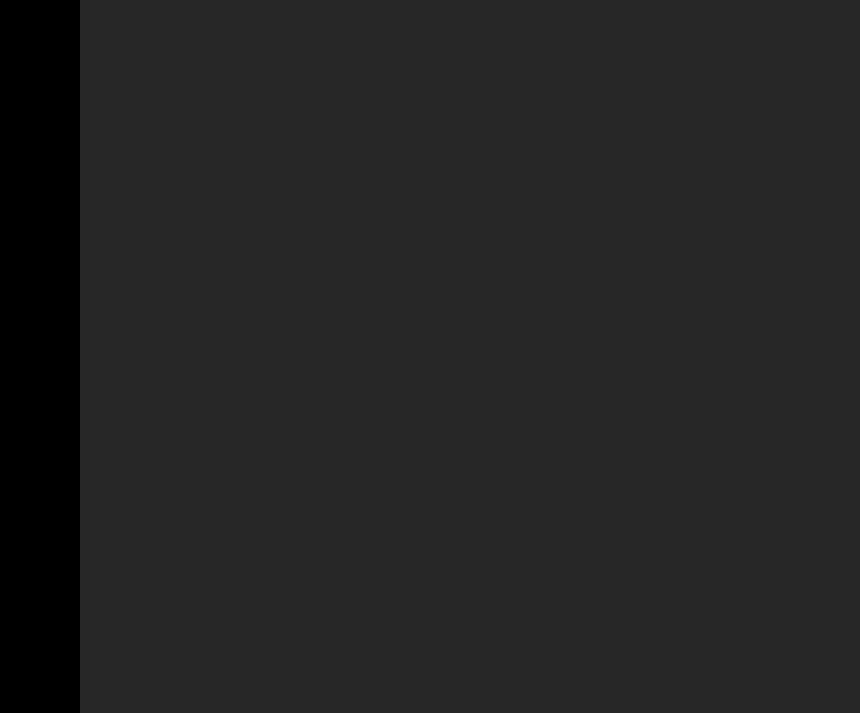 scroll, scrollTop: 0, scrollLeft: 0, axis: both 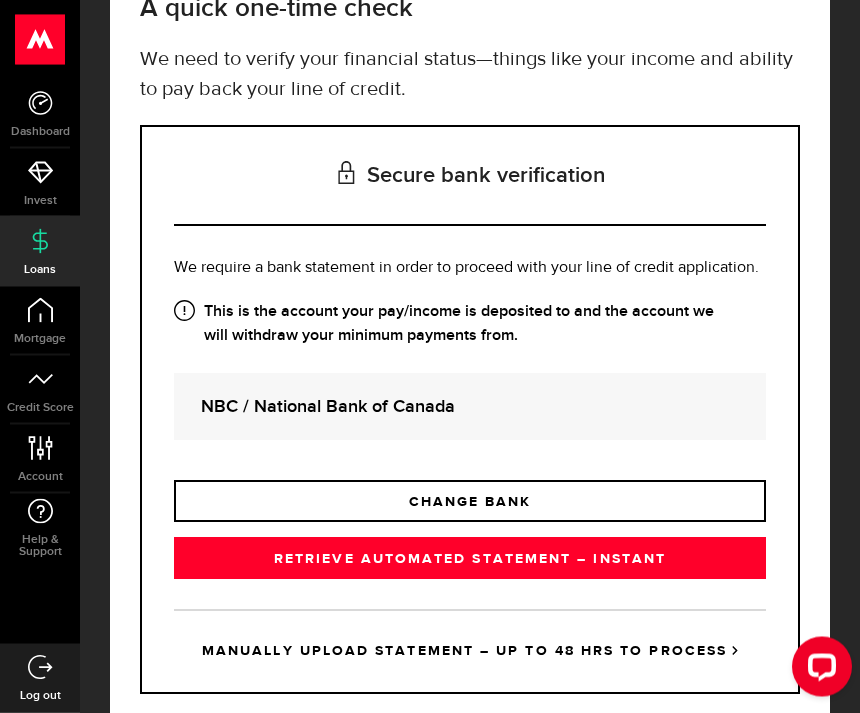 click on "RETRIEVE AUTOMATED STATEMENT – INSTANT" at bounding box center (470, 559) 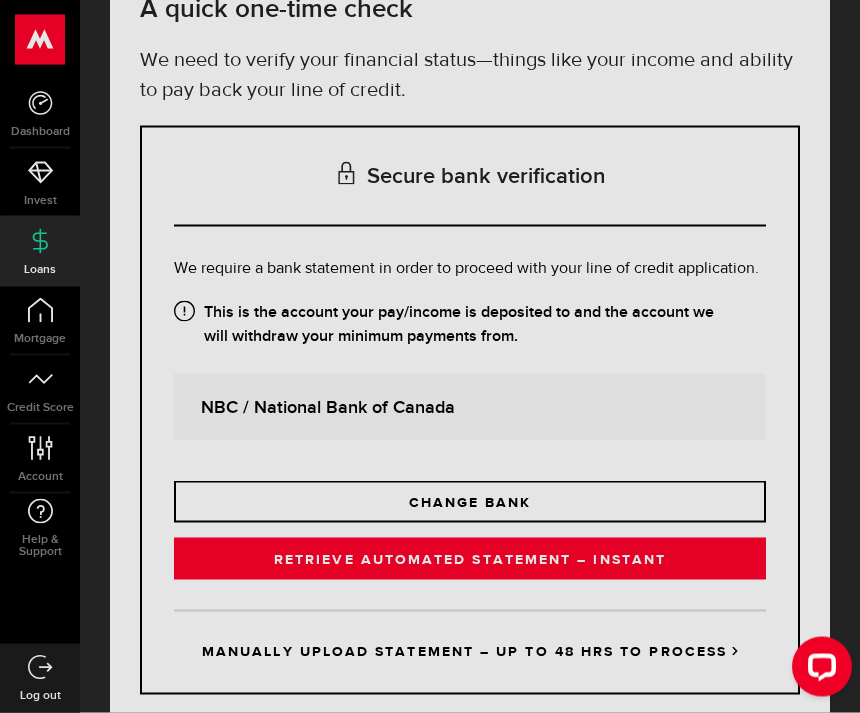 scroll, scrollTop: 173, scrollLeft: 0, axis: vertical 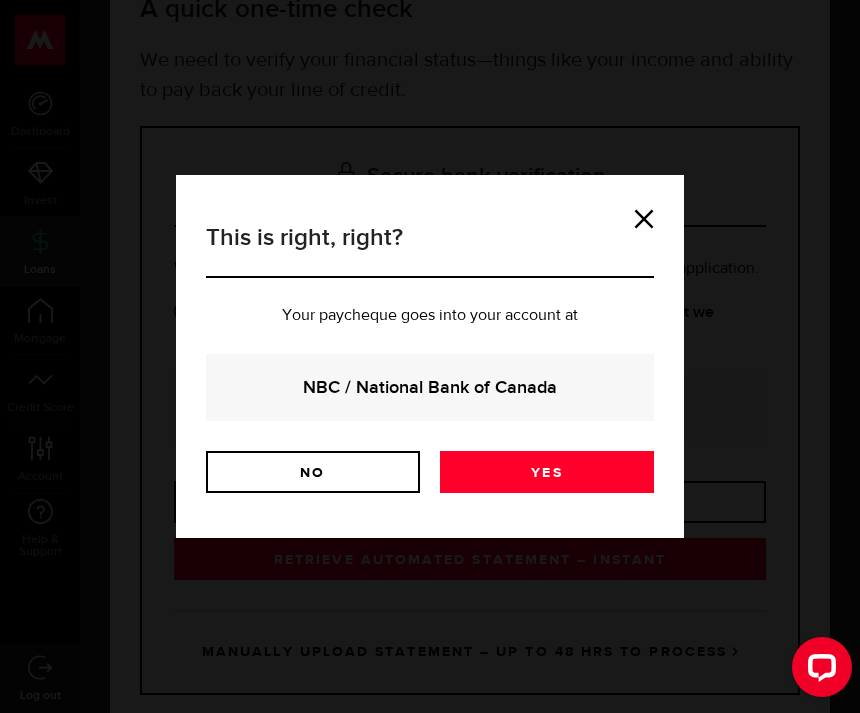 click on "Yes" at bounding box center [547, 472] 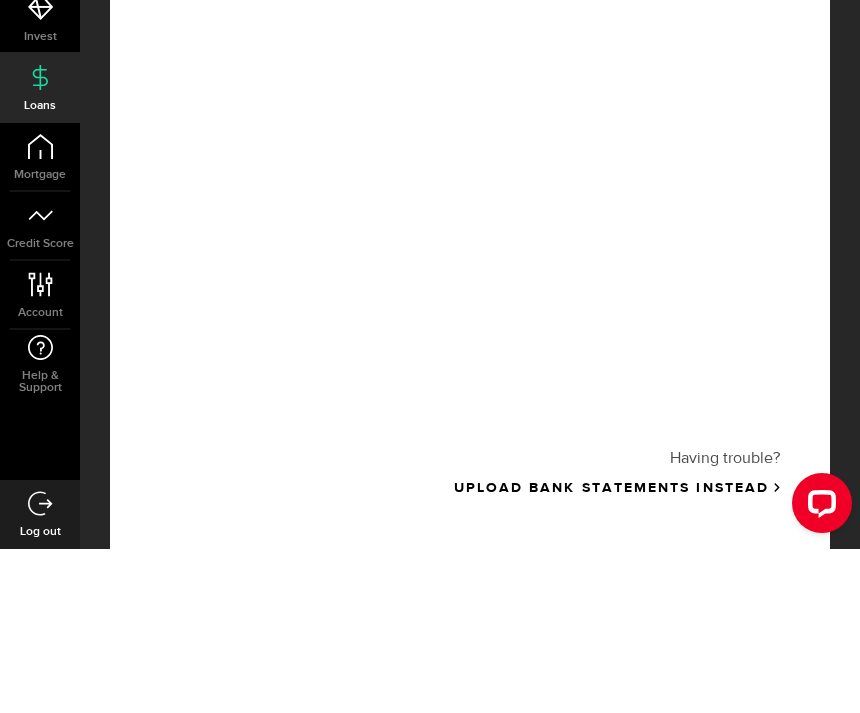 scroll, scrollTop: 536, scrollLeft: 0, axis: vertical 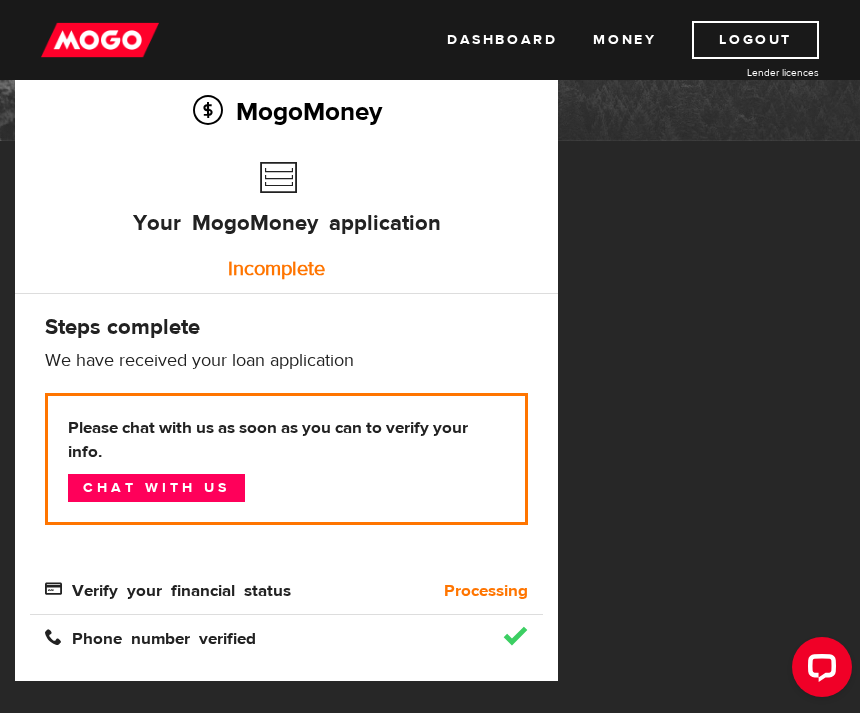 click on "Chat with us" at bounding box center [156, 488] 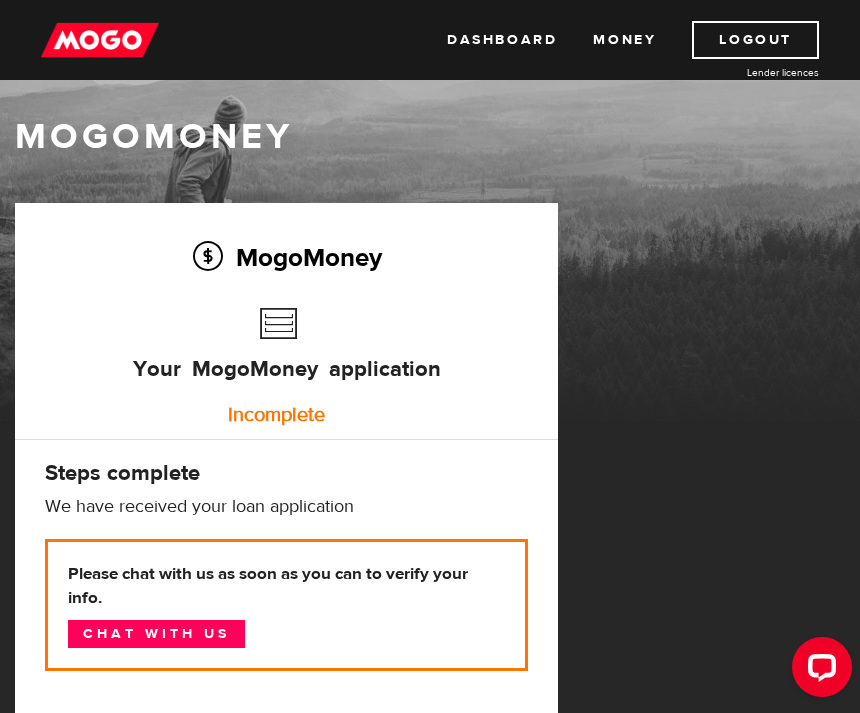 scroll, scrollTop: 0, scrollLeft: 0, axis: both 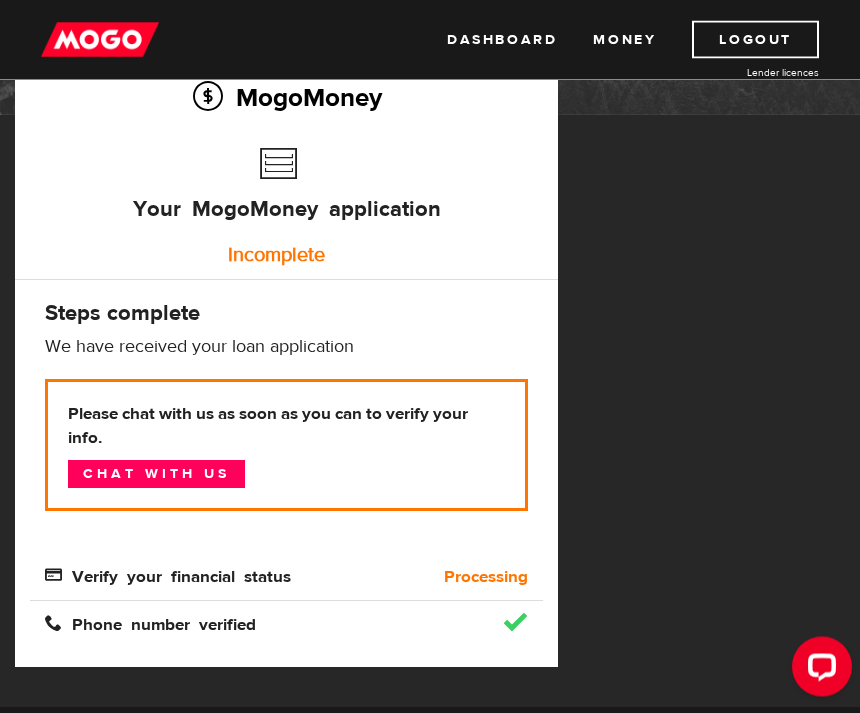 click on "Verify your financial status" at bounding box center (222, 578) 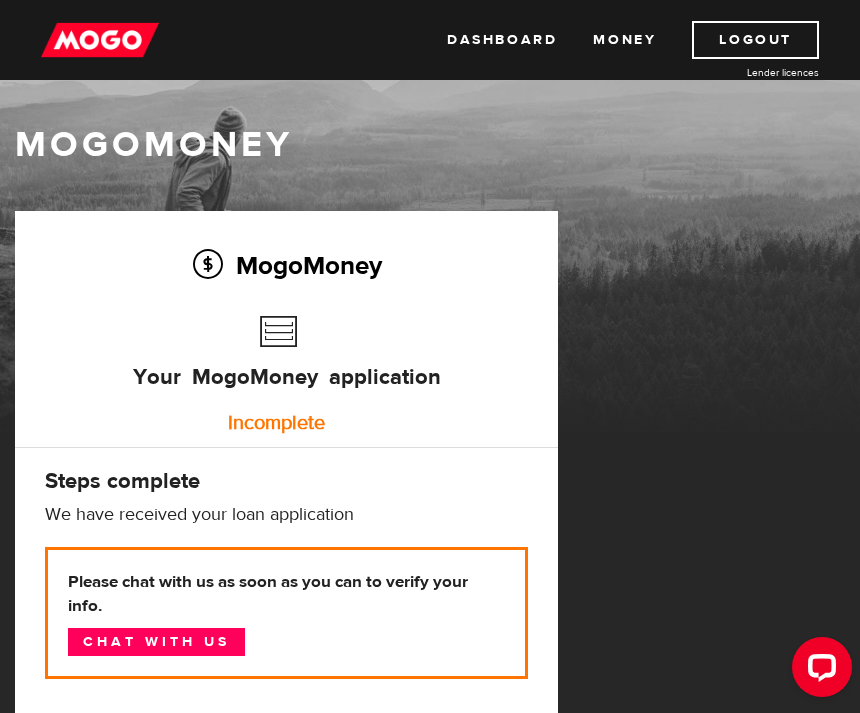 scroll, scrollTop: 9, scrollLeft: 0, axis: vertical 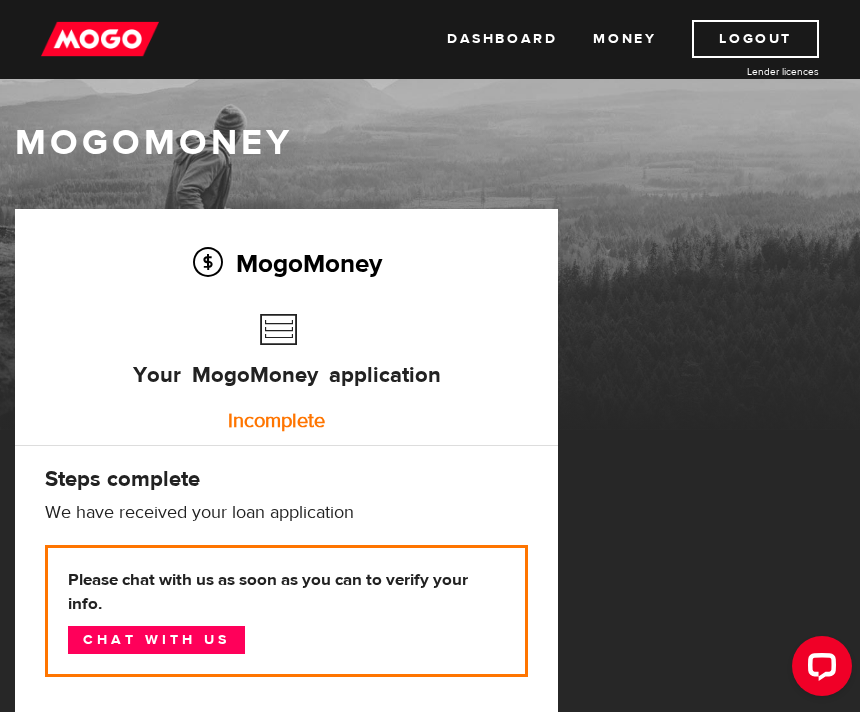 click on "Money" at bounding box center (624, 40) 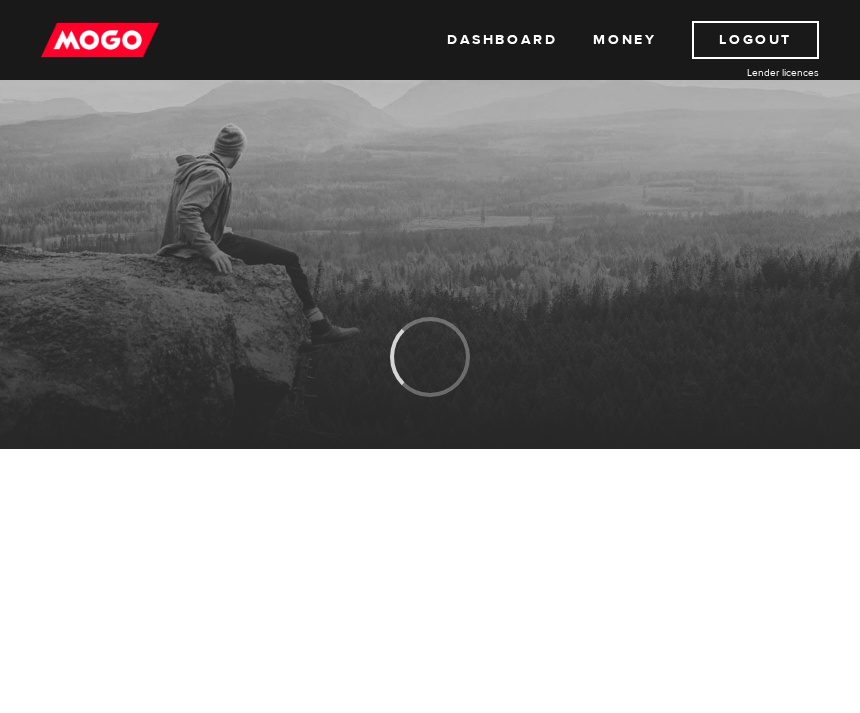 scroll, scrollTop: 0, scrollLeft: 0, axis: both 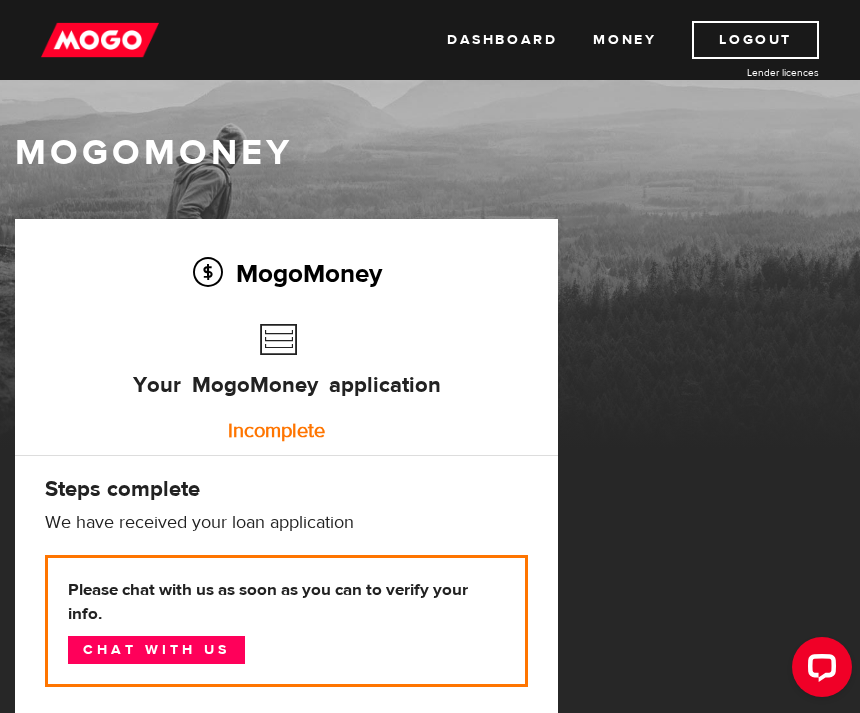 click on "Dashboard" at bounding box center [502, 40] 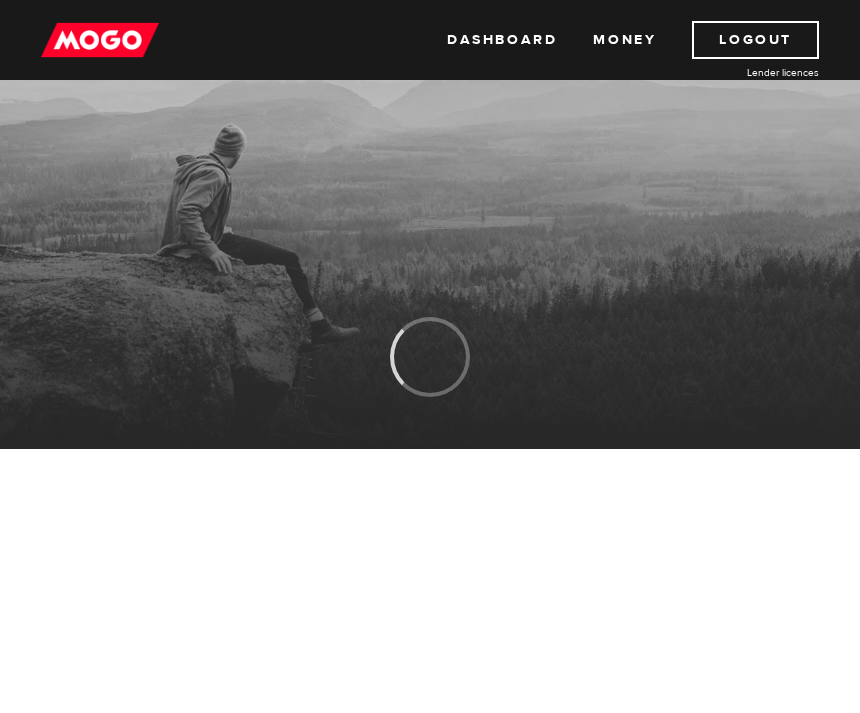 scroll, scrollTop: 0, scrollLeft: 0, axis: both 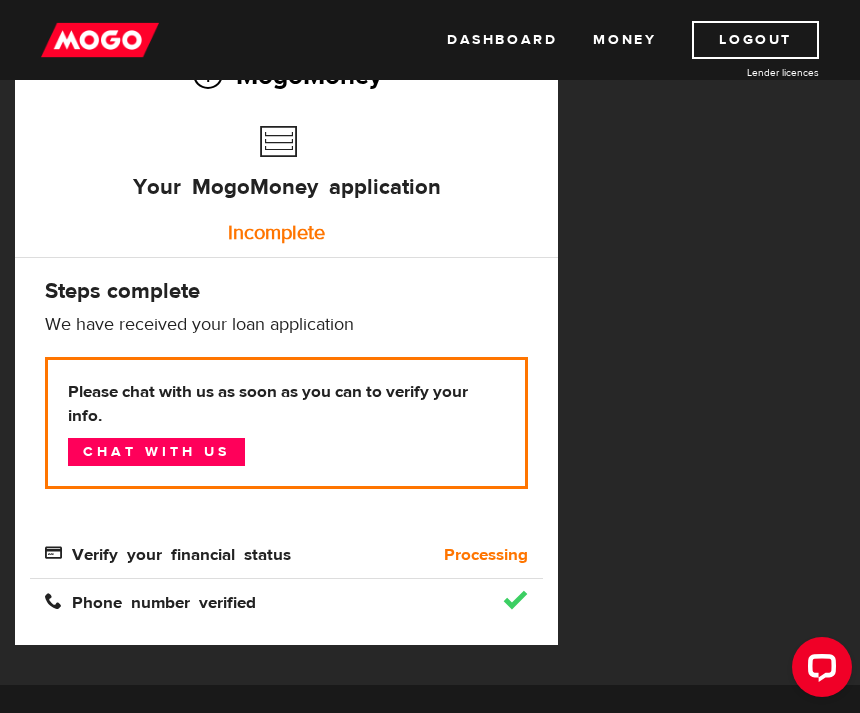 click on "Verify your financial status" at bounding box center (222, 555) 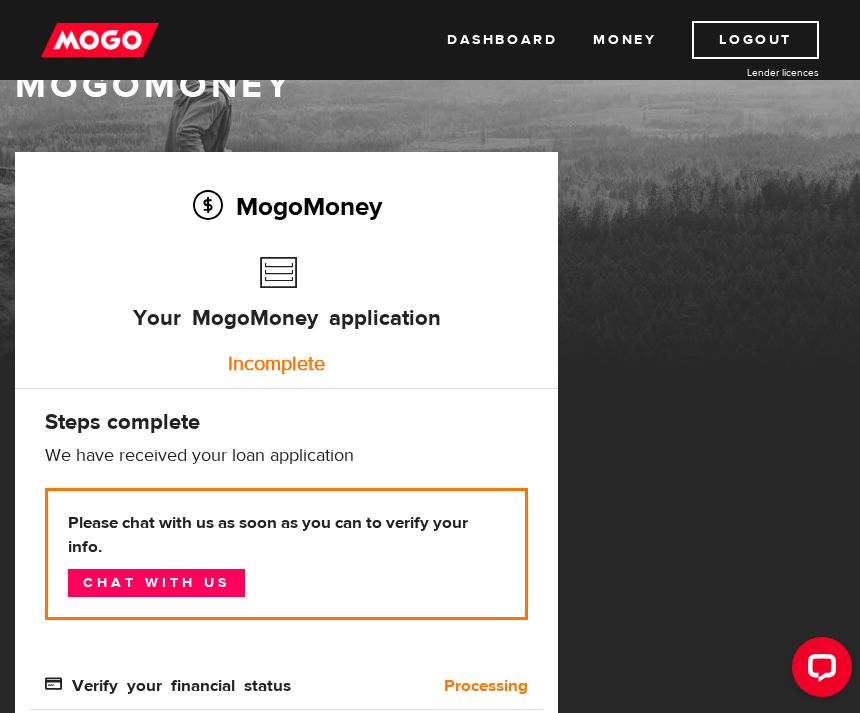 scroll, scrollTop: 0, scrollLeft: 0, axis: both 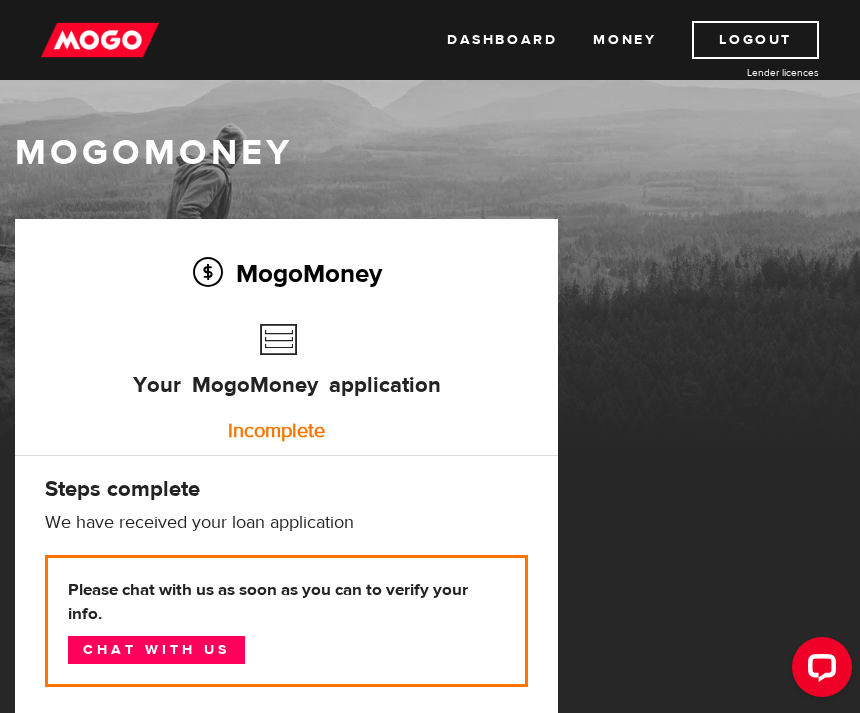 click on "Money" at bounding box center [624, 40] 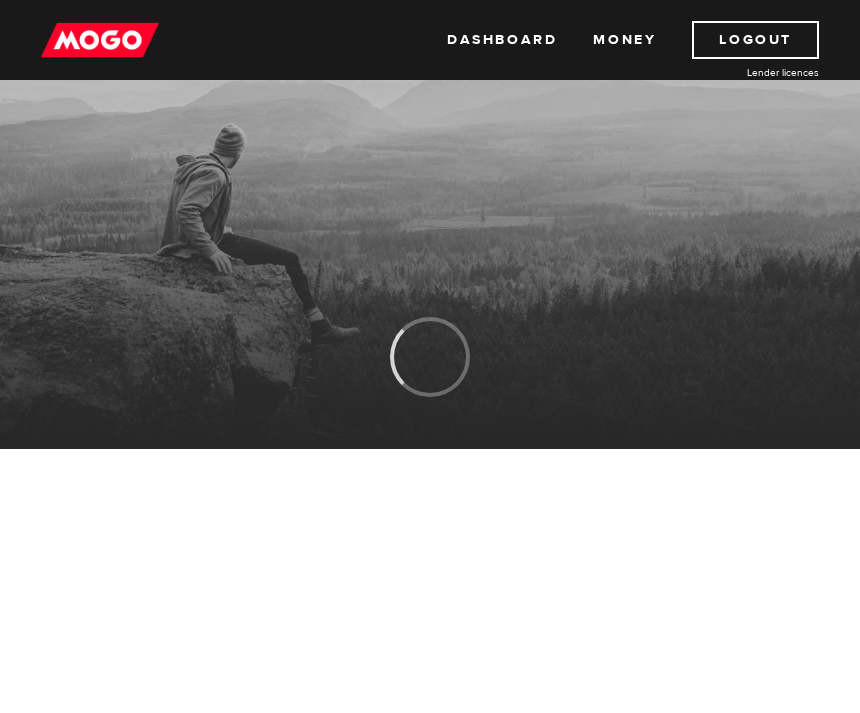 scroll, scrollTop: 0, scrollLeft: 0, axis: both 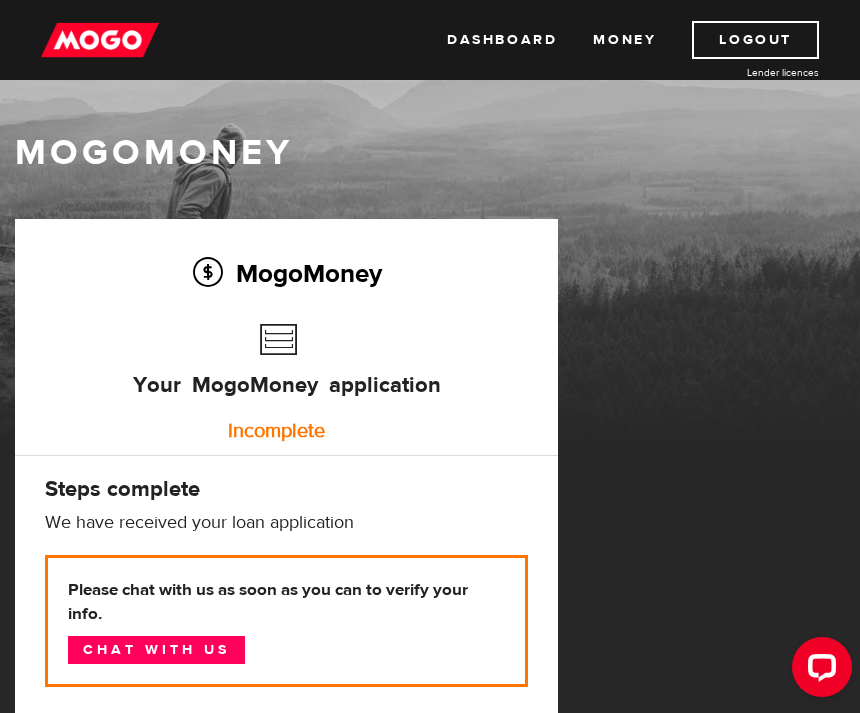 click on "Dashboard" at bounding box center [502, 40] 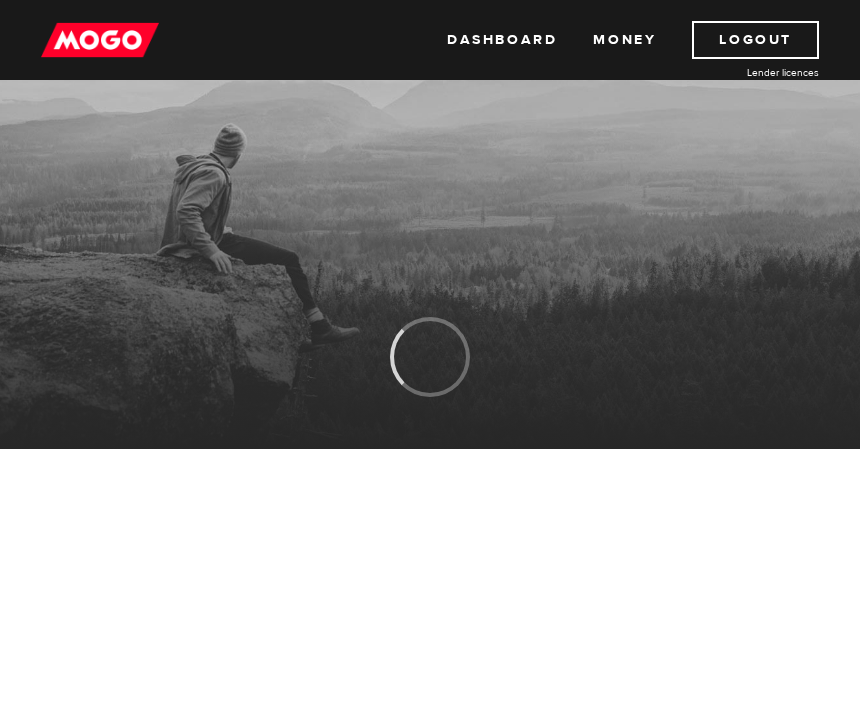 scroll, scrollTop: 0, scrollLeft: 0, axis: both 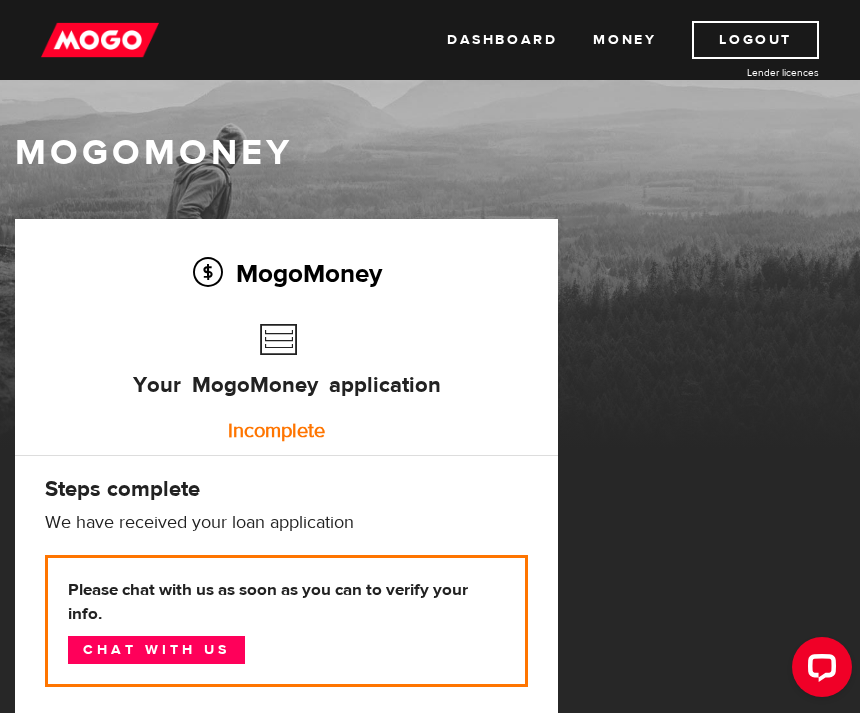 click on "Dashboard" at bounding box center (502, 40) 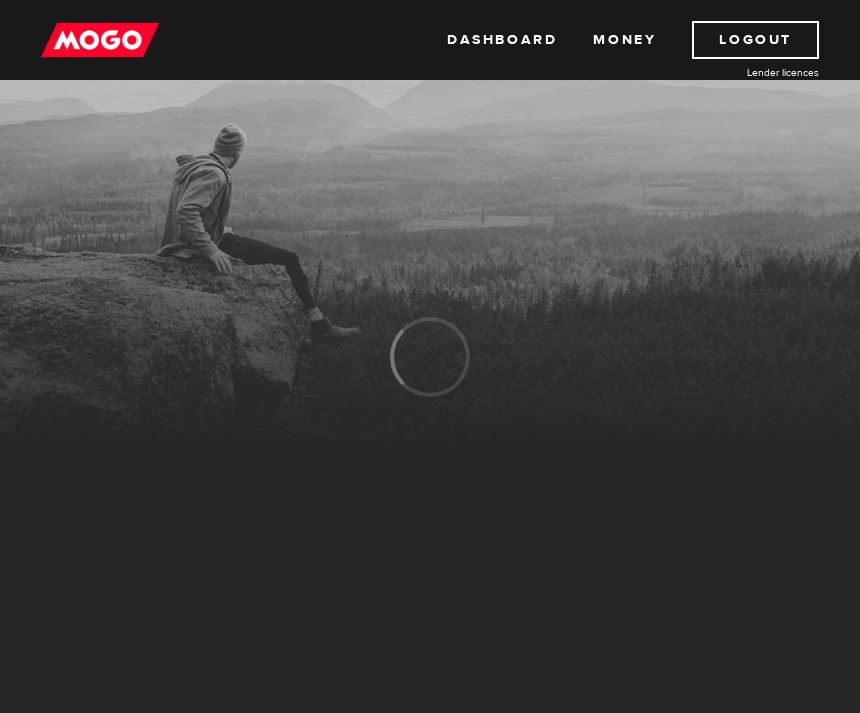 scroll, scrollTop: 0, scrollLeft: 0, axis: both 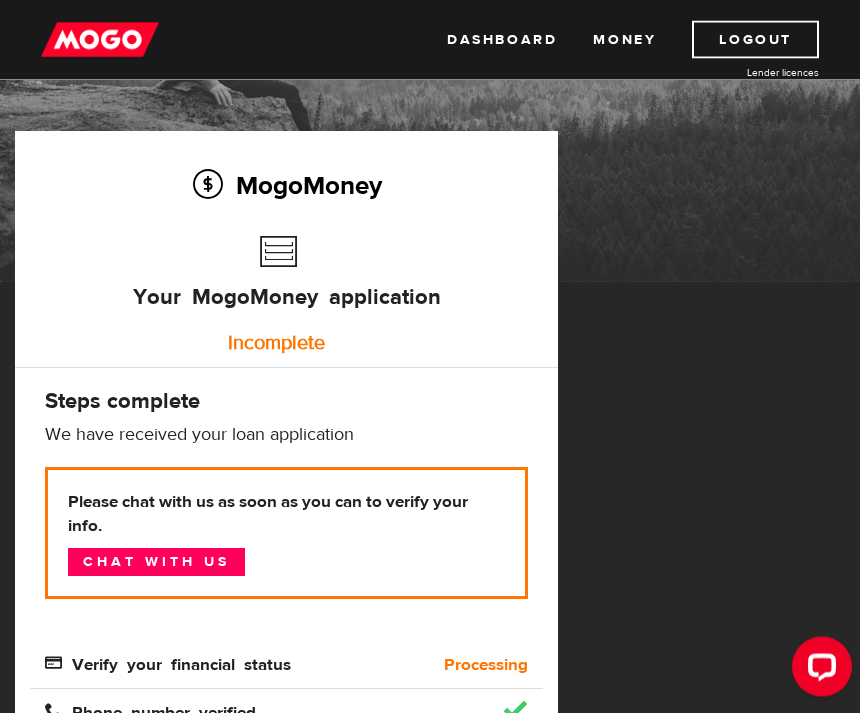 click on "MogoMoney Your MogoMoney application Expired Your MogoMoney credit decision has expired. Looks like you waited too long. Don't worry though, we'll let you know when you get a new offer. MogoMoney Your MogoMoney application Pre-approved You're pre-approved! To get the MogoMoney you've been pre-approved for, continue below! Continue application MogoMoney Your MogoMoney application Incomplete Steps complete We have received your loan application We could not verify your financial status Please chat with us as soon as you can to verify your info.           Chat with us Verify your financial status Processing Verify your financial status Verify Financial status verified Verify your phone number Verify Phone number verified MogoMoney Your MogoMoney application Not approved Sorry we can't lend to you at this time  Learn more MogoMoney Your MogoMoney application Congrats, your application is complete! Please chat with us as soon as you can to finalize your loan details. Chat with us MogoMoney Agreements MogoMoney" at bounding box center (286, 464) 